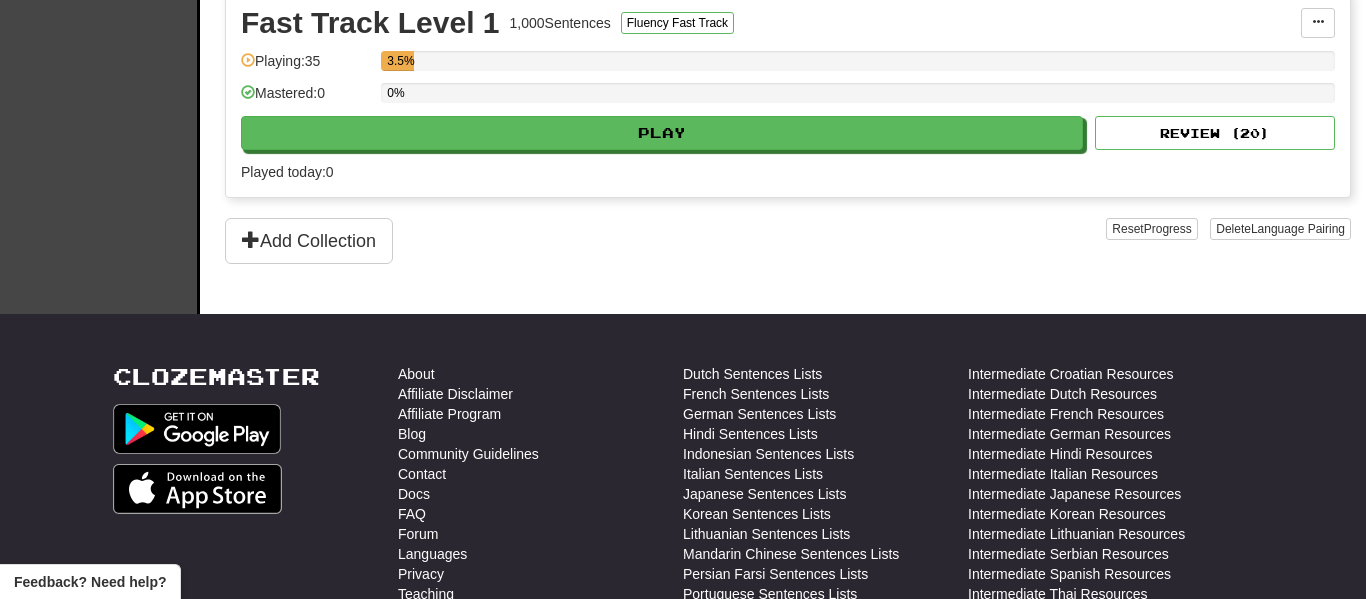 scroll, scrollTop: 714, scrollLeft: 0, axis: vertical 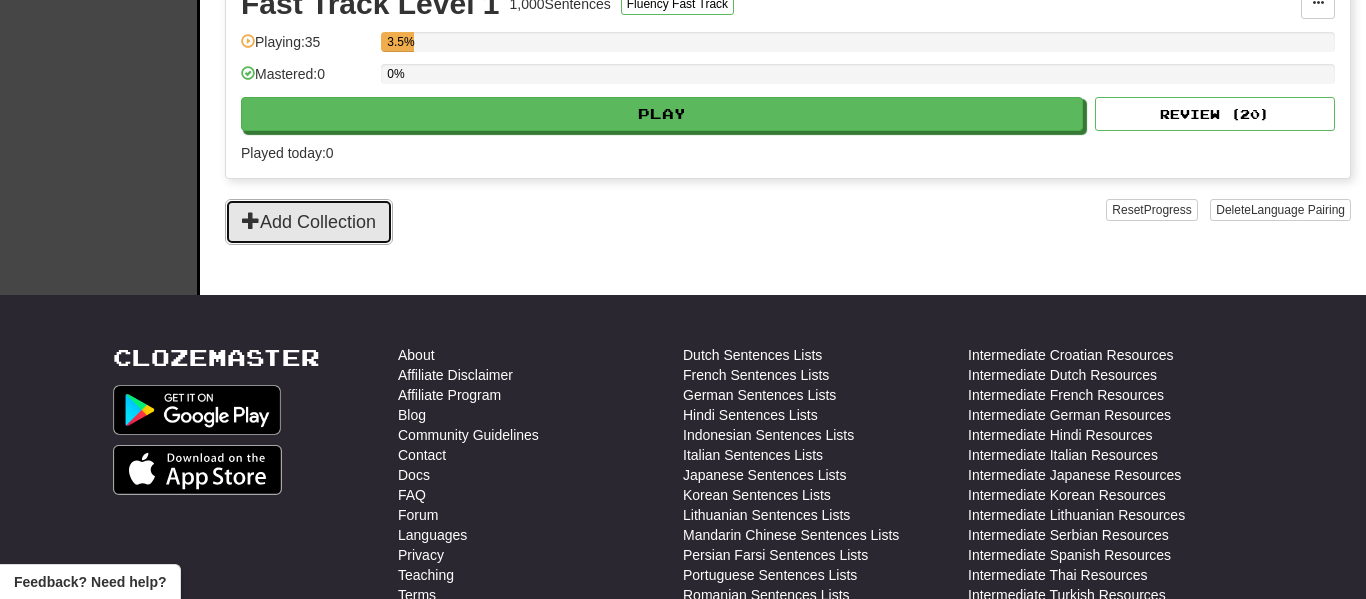 click on "Add Collection" at bounding box center [309, 222] 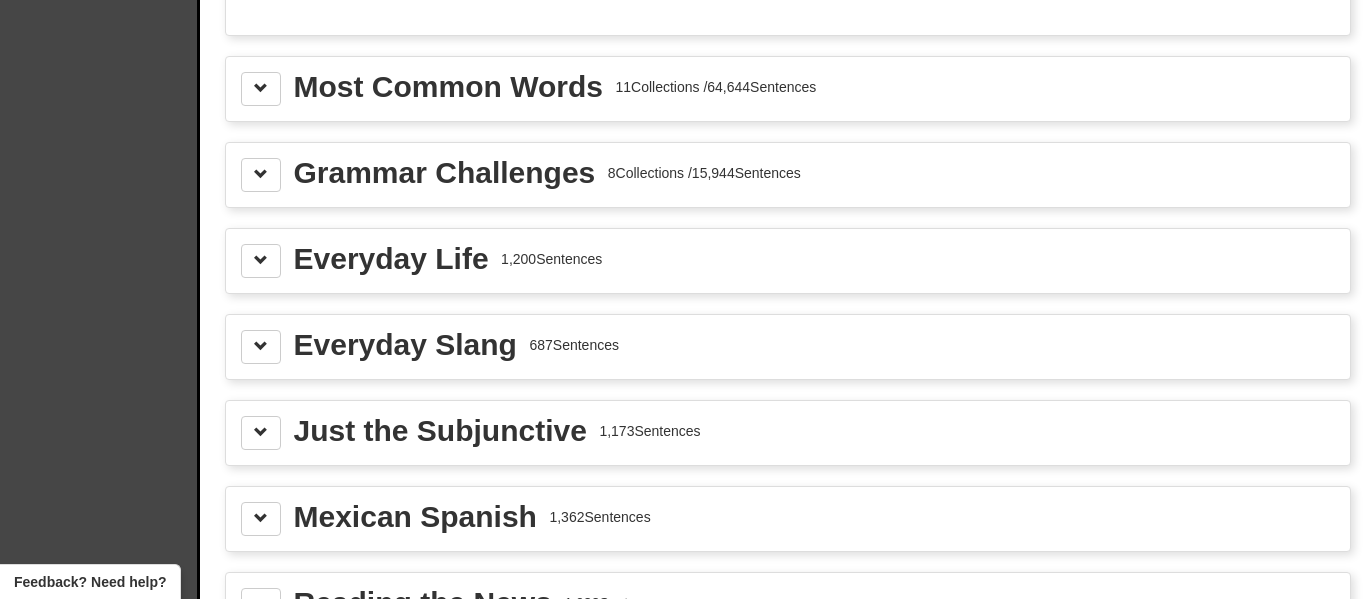 scroll, scrollTop: 2215, scrollLeft: 0, axis: vertical 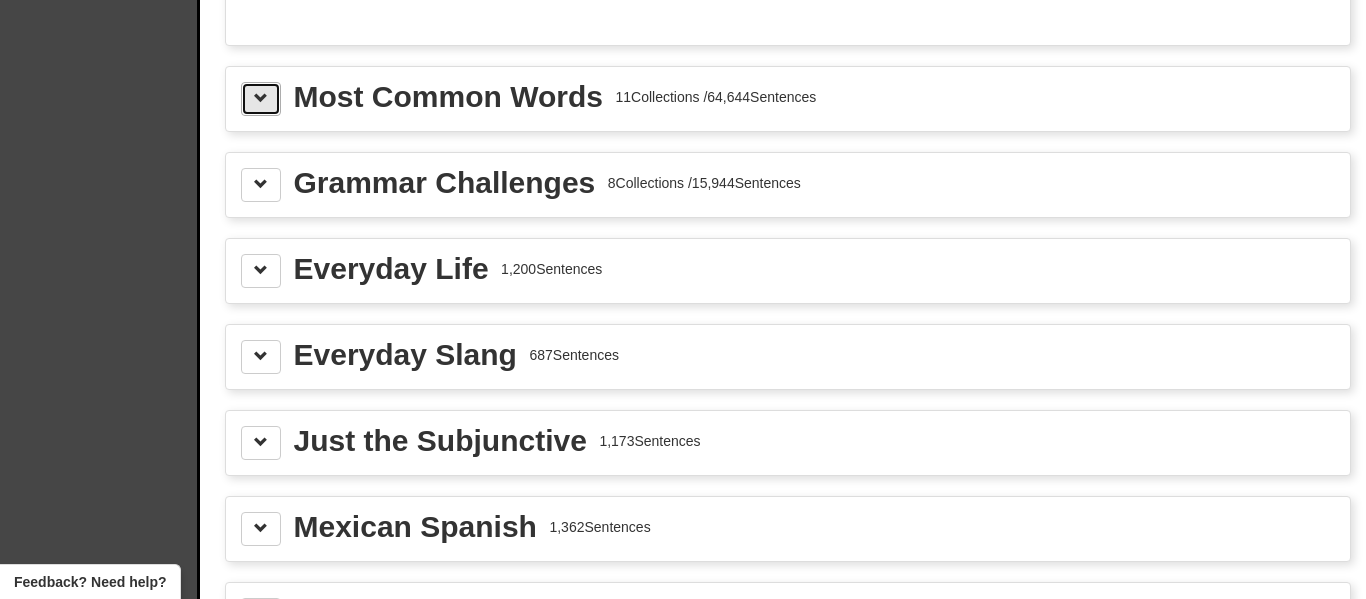 click at bounding box center (261, 98) 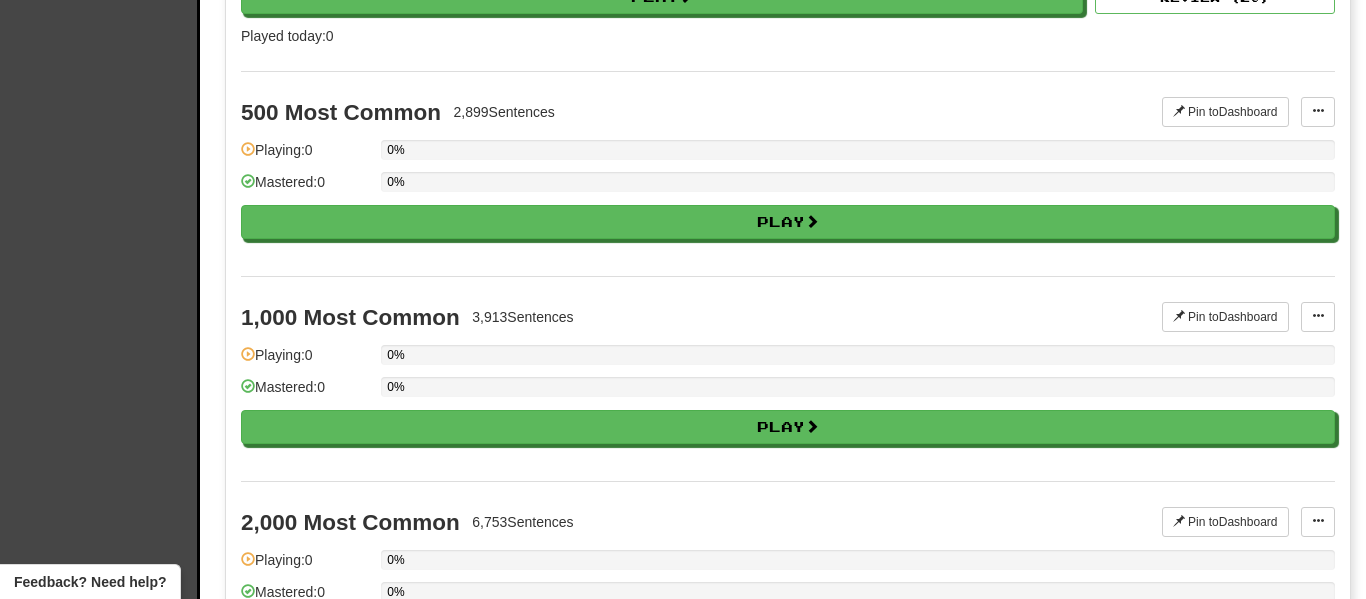 scroll, scrollTop: 2495, scrollLeft: 0, axis: vertical 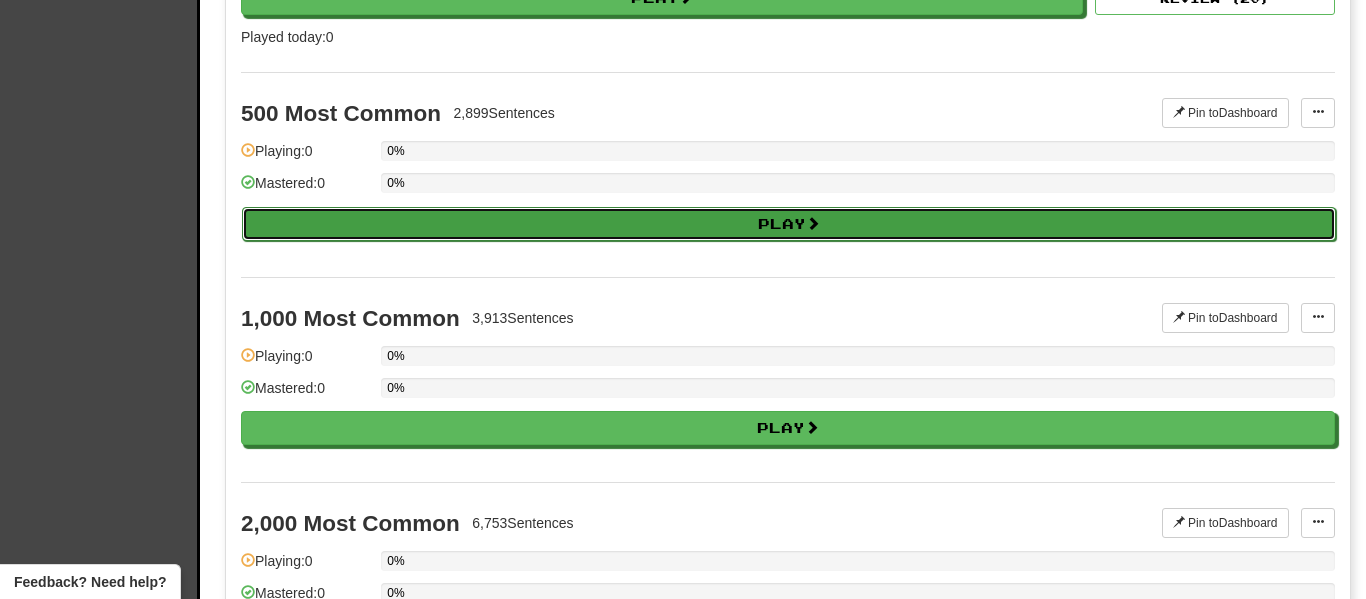 click on "Play" at bounding box center [789, 224] 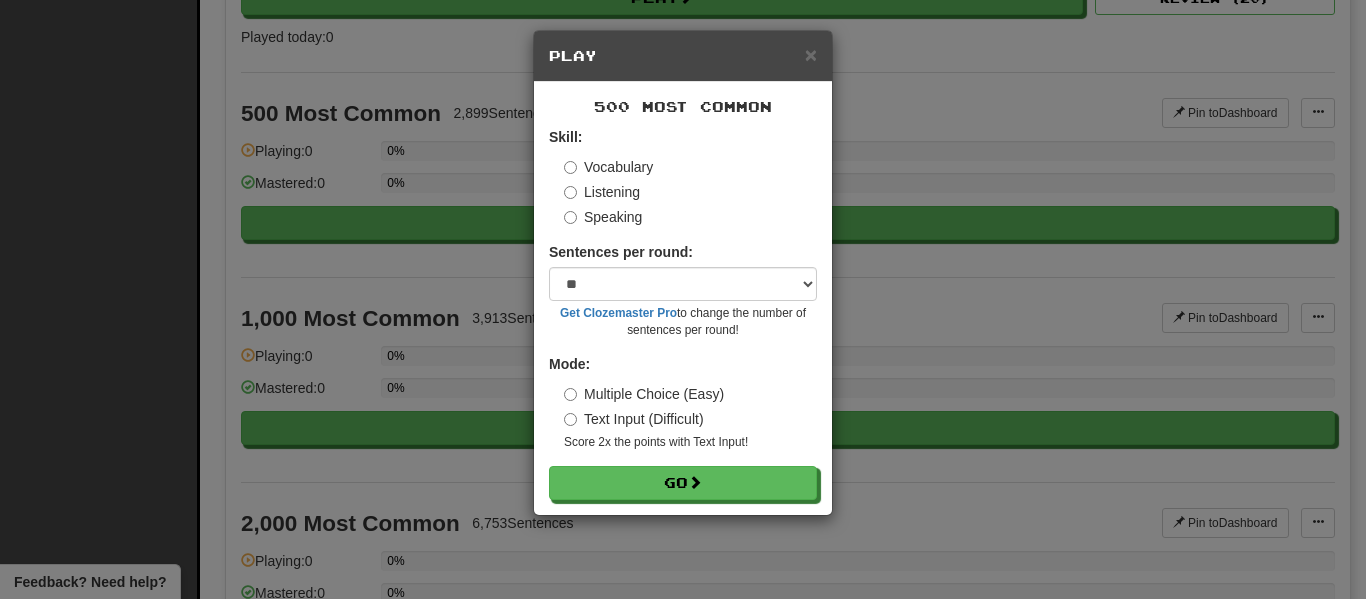 click on "Listening" at bounding box center [602, 192] 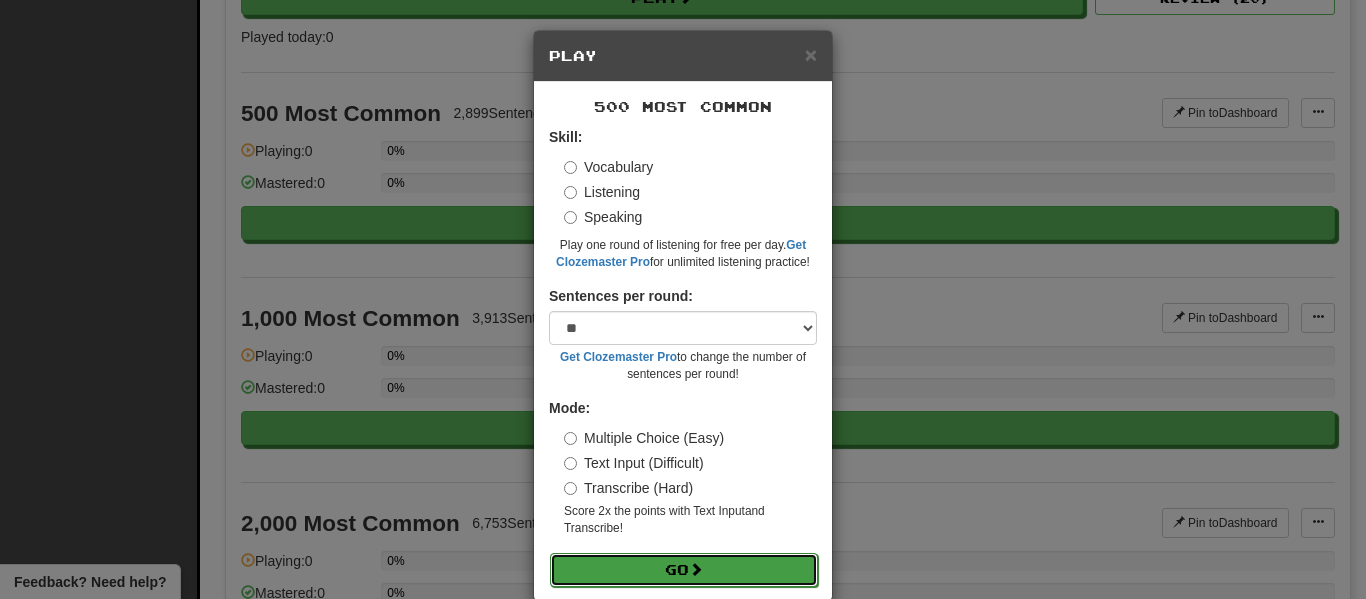 click on "Go" at bounding box center [684, 570] 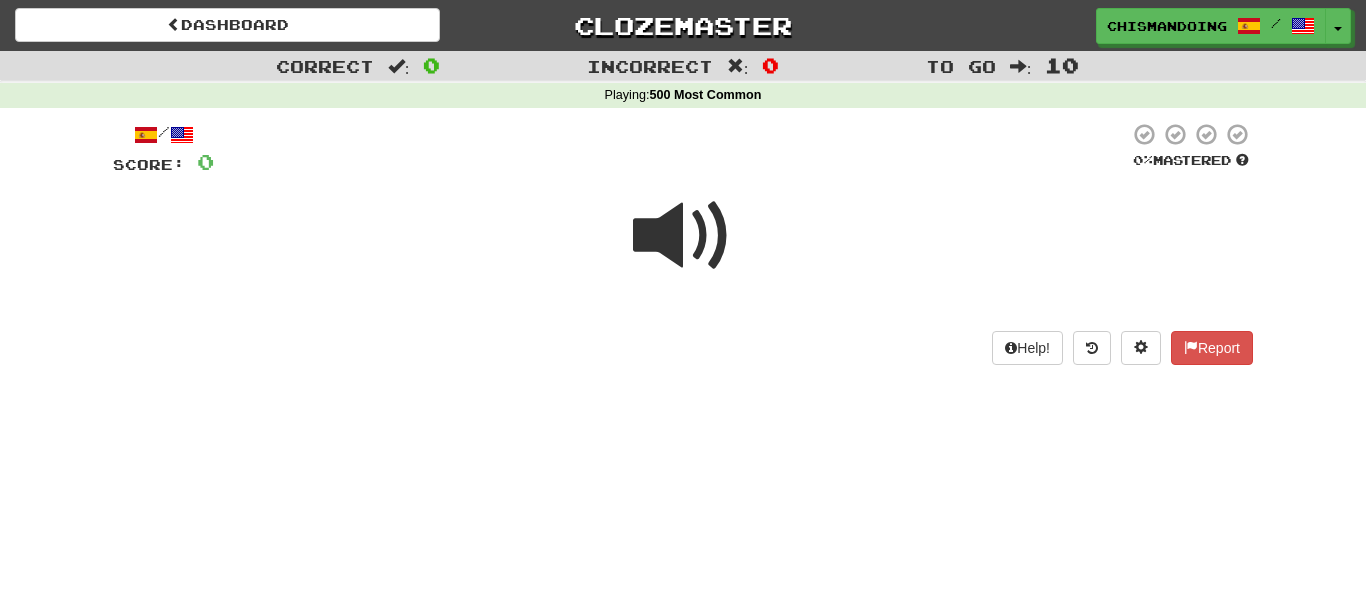 scroll, scrollTop: 0, scrollLeft: 0, axis: both 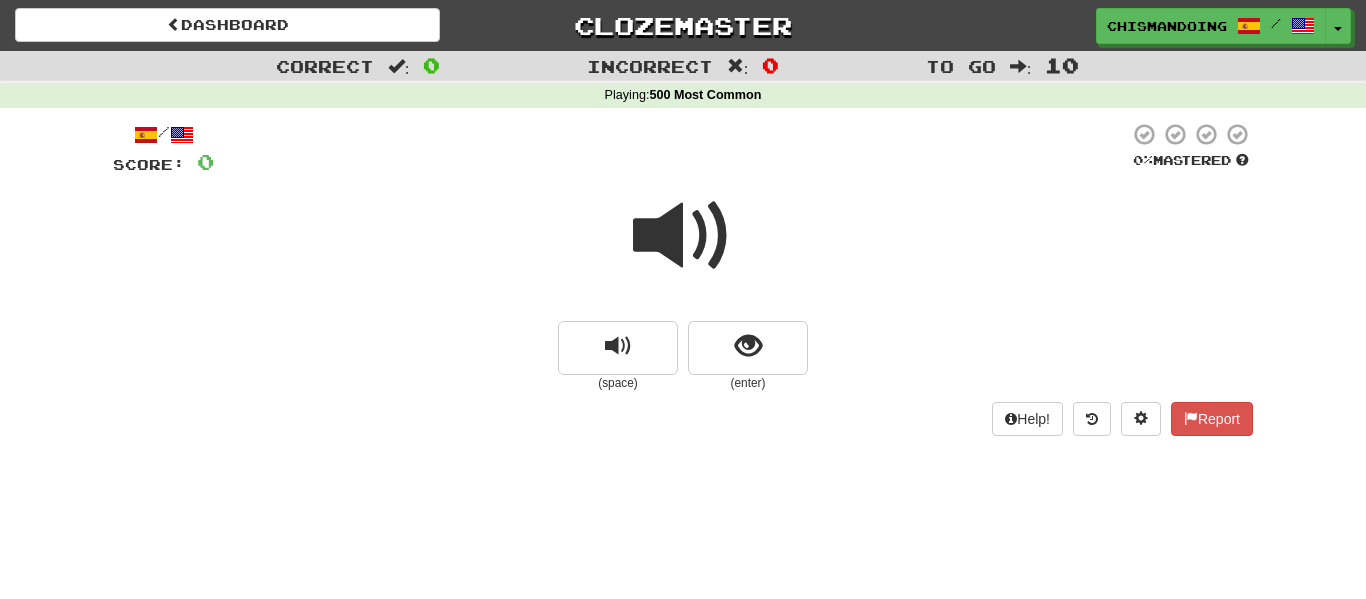 click at bounding box center [683, 236] 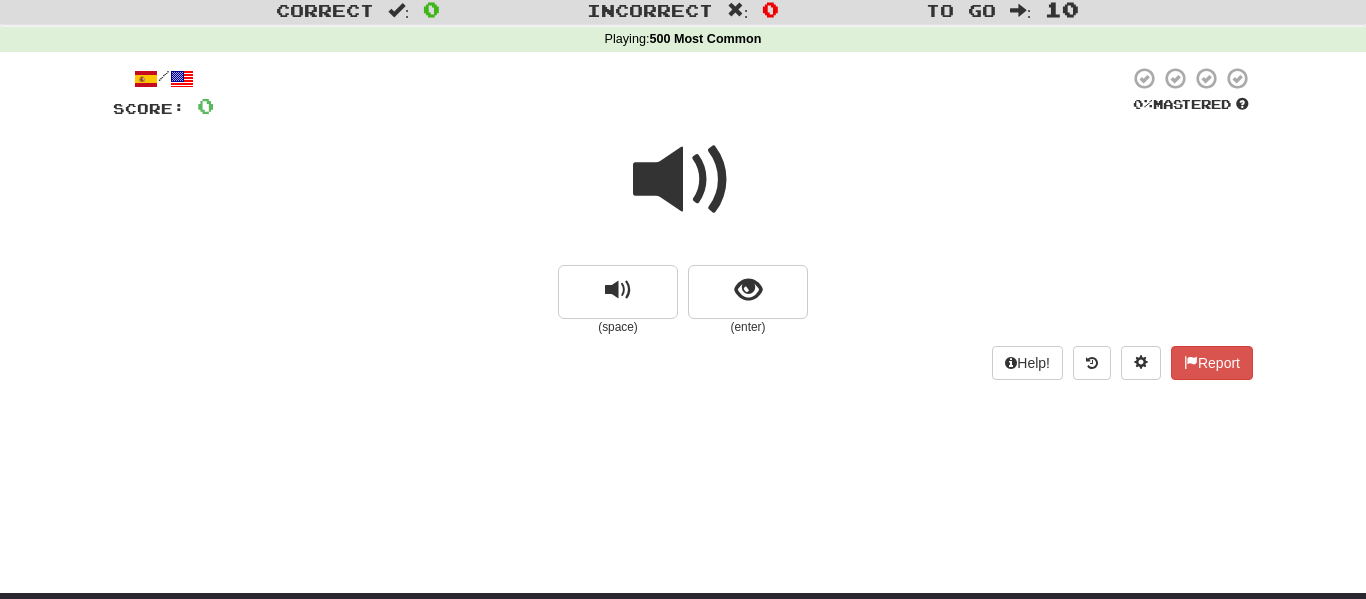 scroll, scrollTop: 55, scrollLeft: 0, axis: vertical 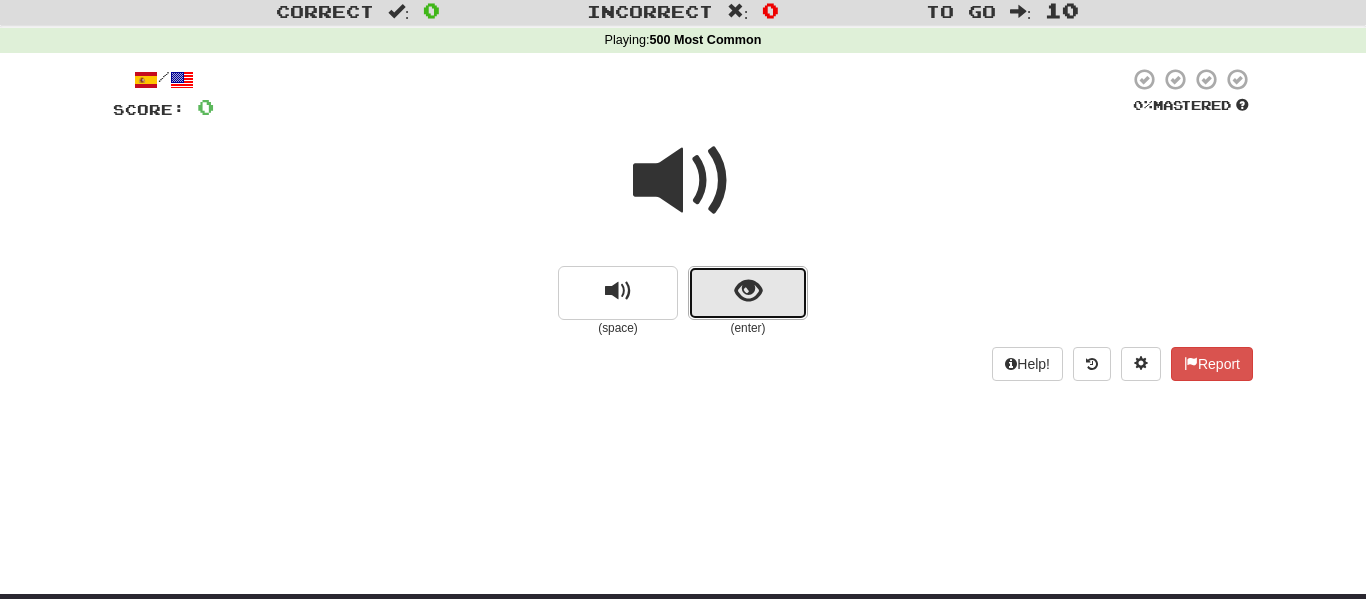 click at bounding box center (748, 291) 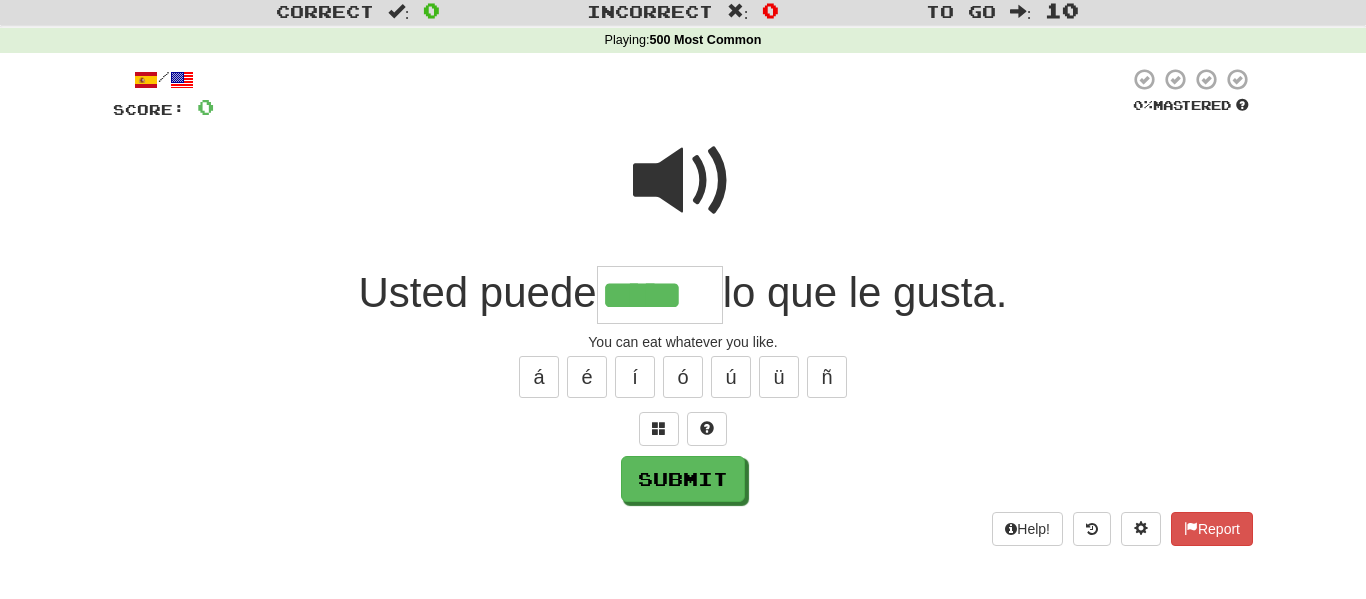 type on "*****" 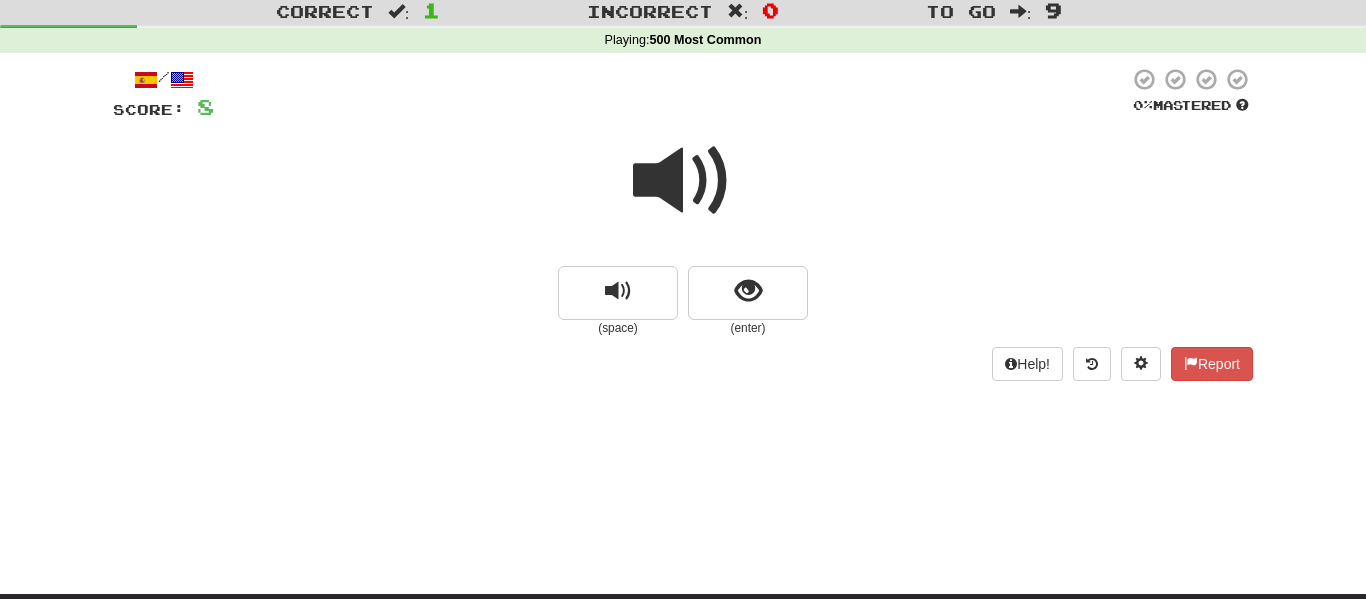 click at bounding box center [683, 181] 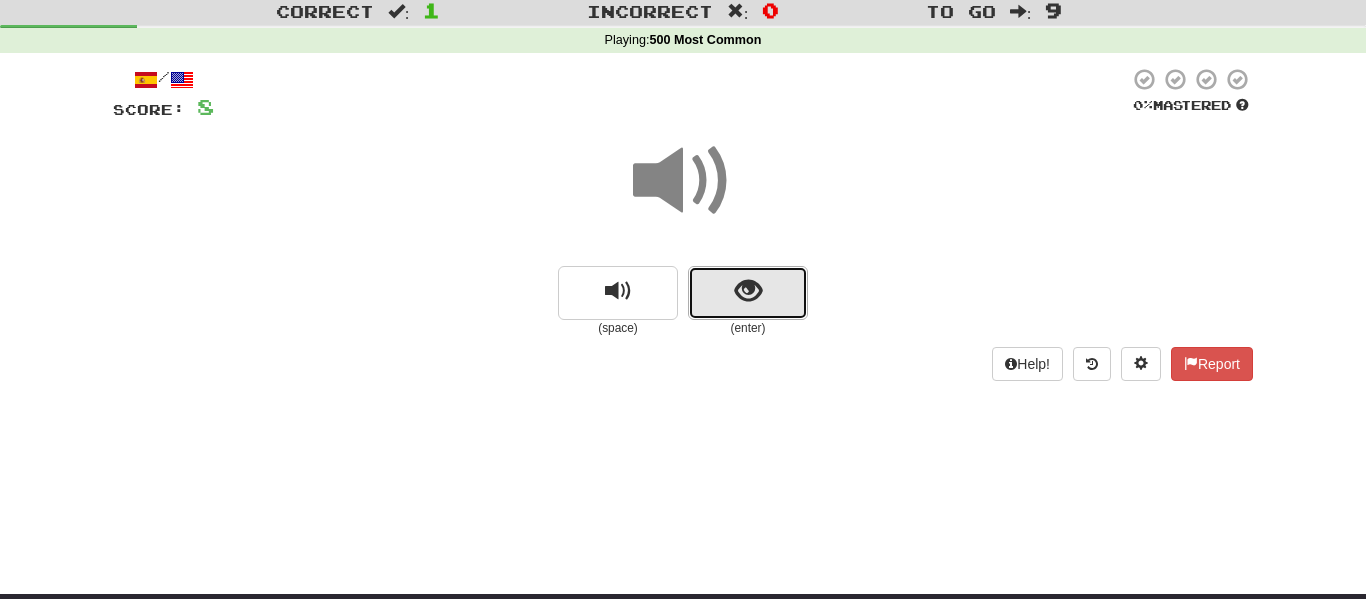 click at bounding box center (748, 293) 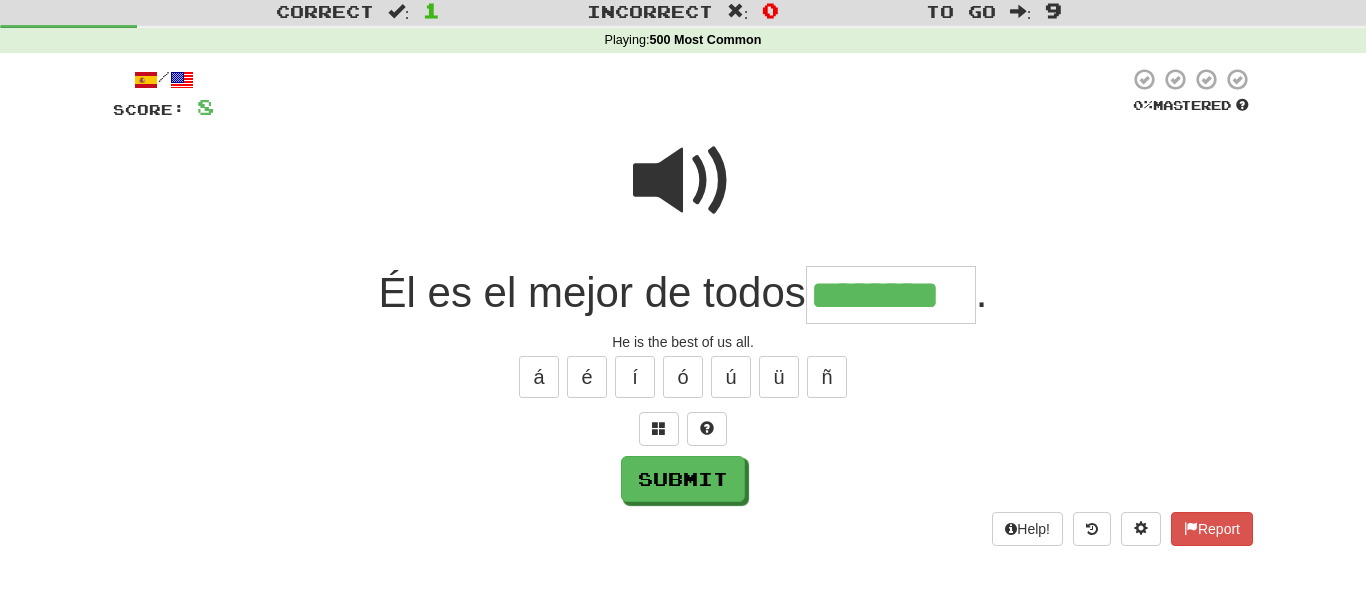 type on "********" 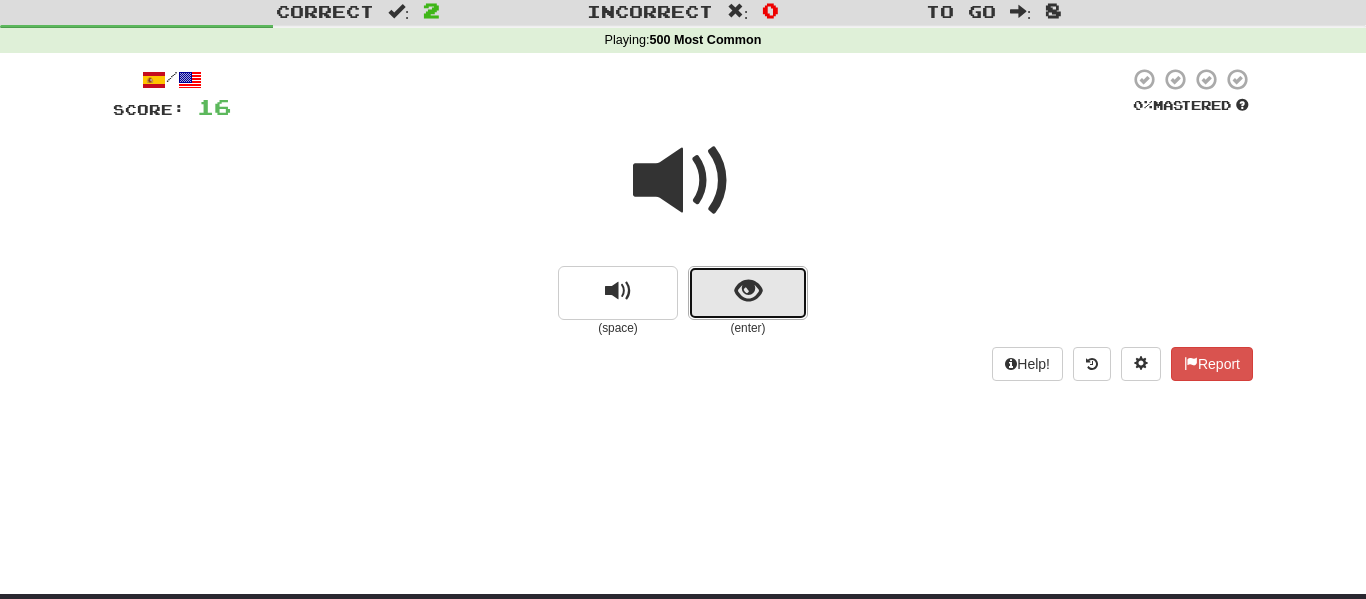 click at bounding box center (748, 293) 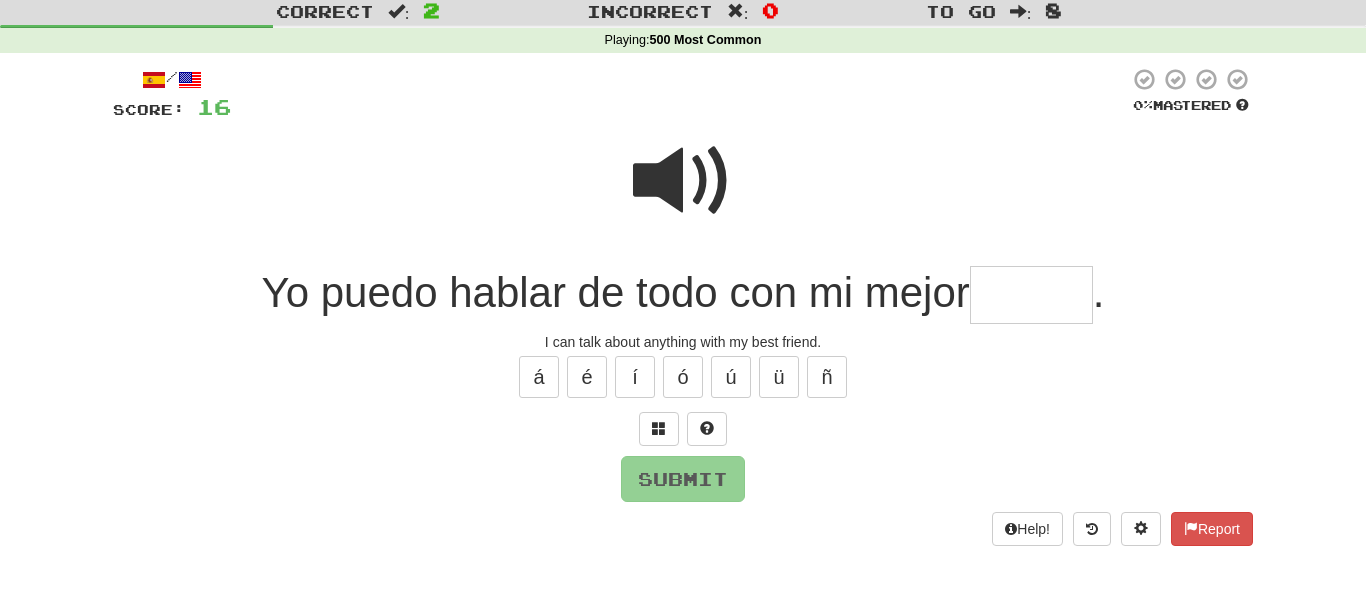 click at bounding box center (683, 181) 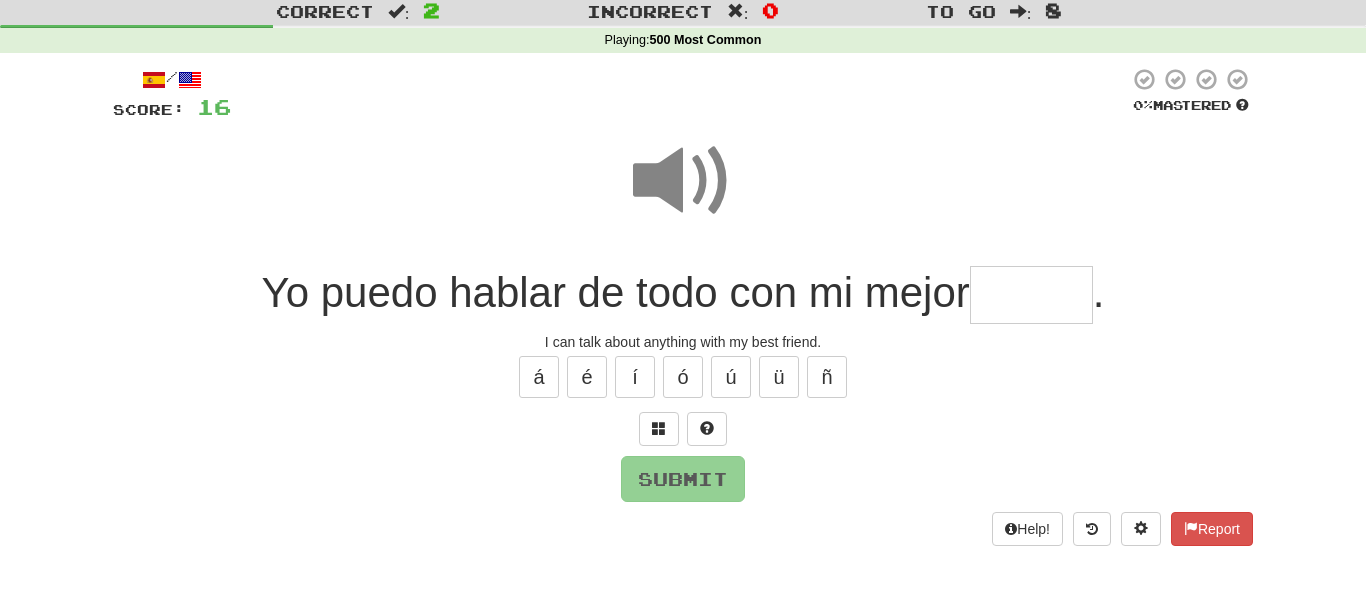 click at bounding box center (1031, 295) 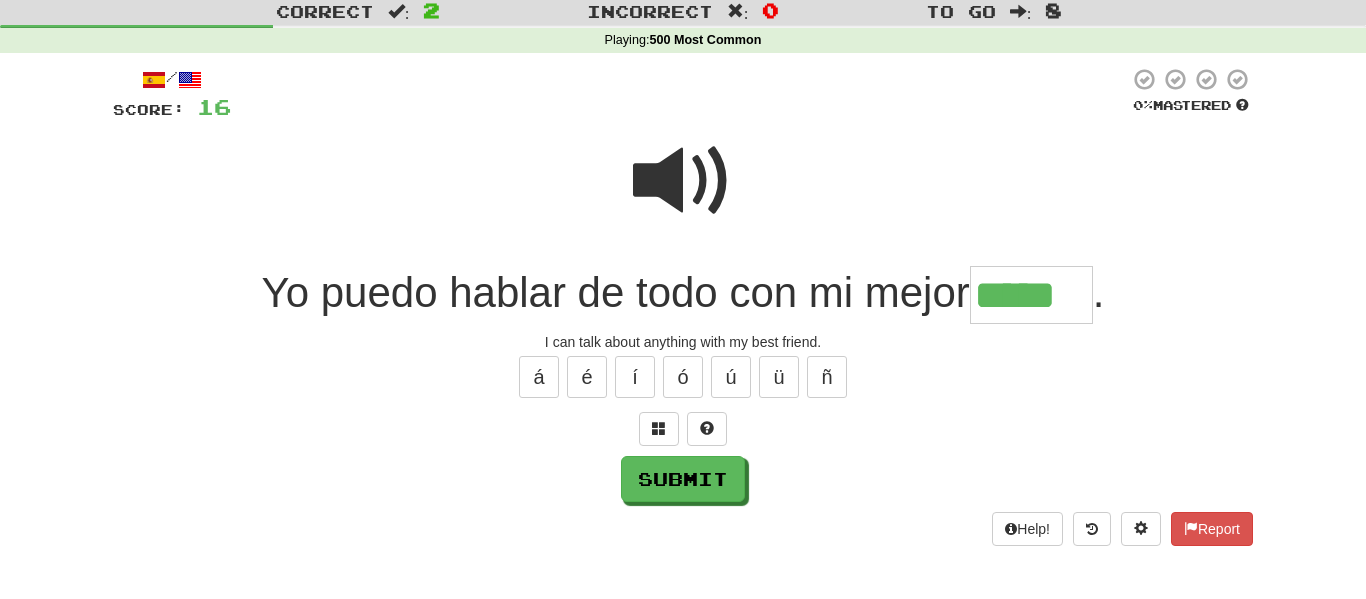 type on "*****" 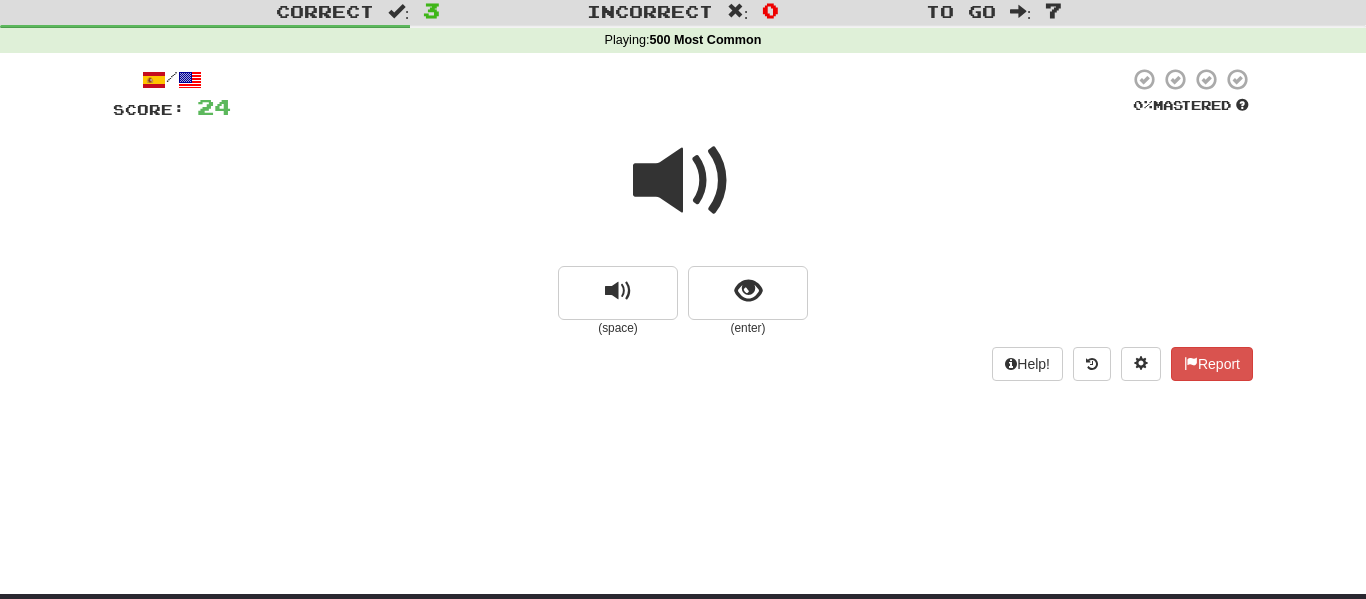 click at bounding box center [683, 181] 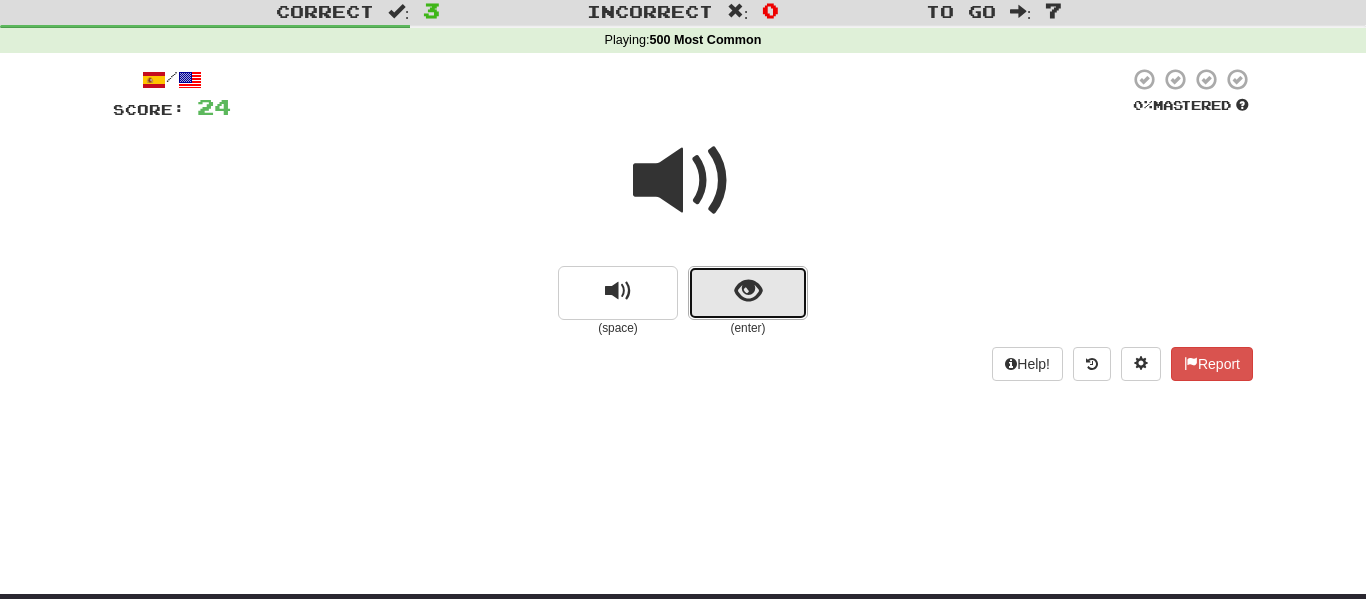 click at bounding box center (748, 293) 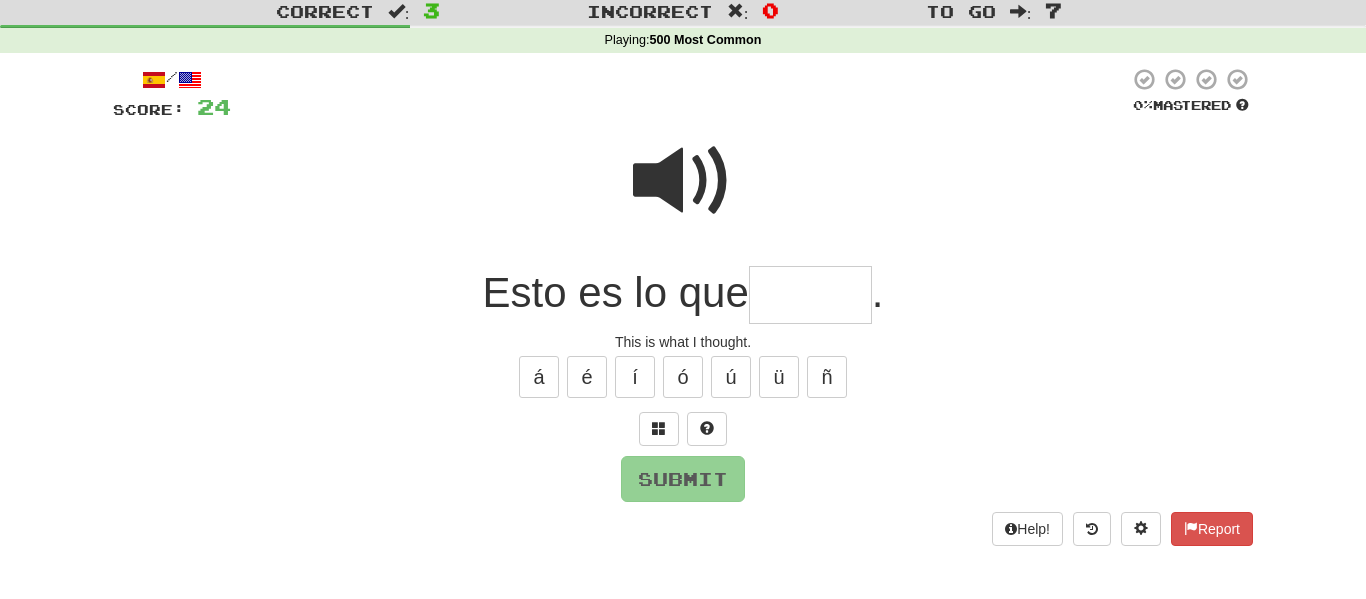 click at bounding box center [683, 181] 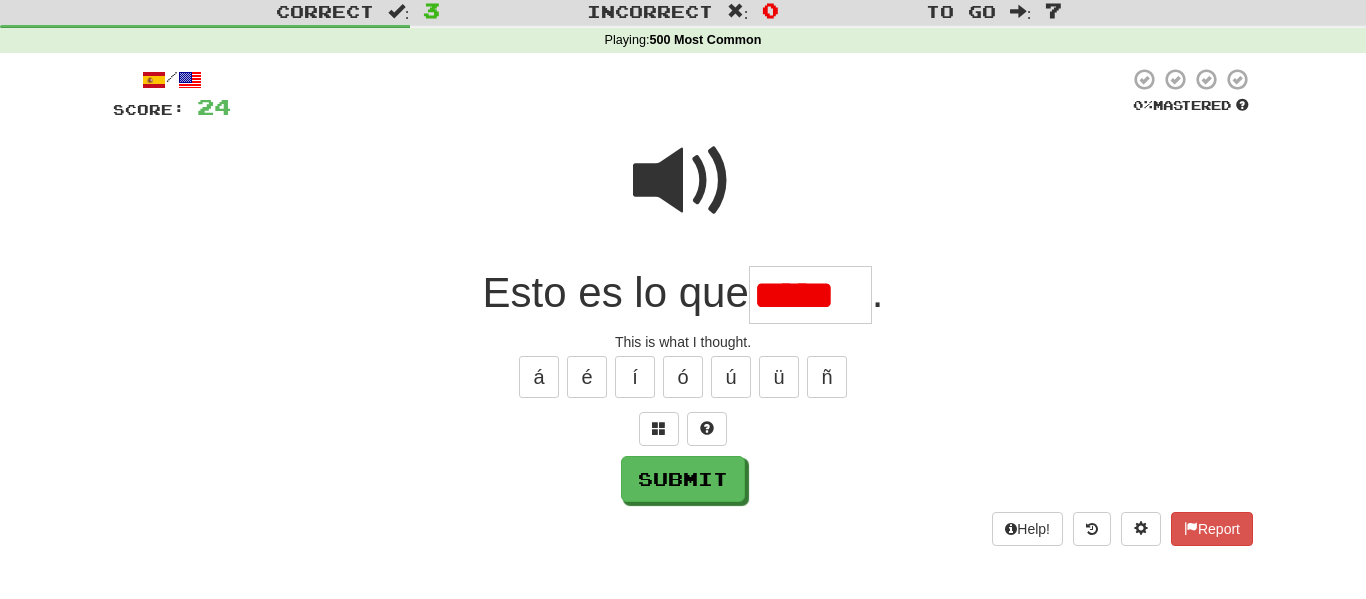 scroll, scrollTop: 0, scrollLeft: 0, axis: both 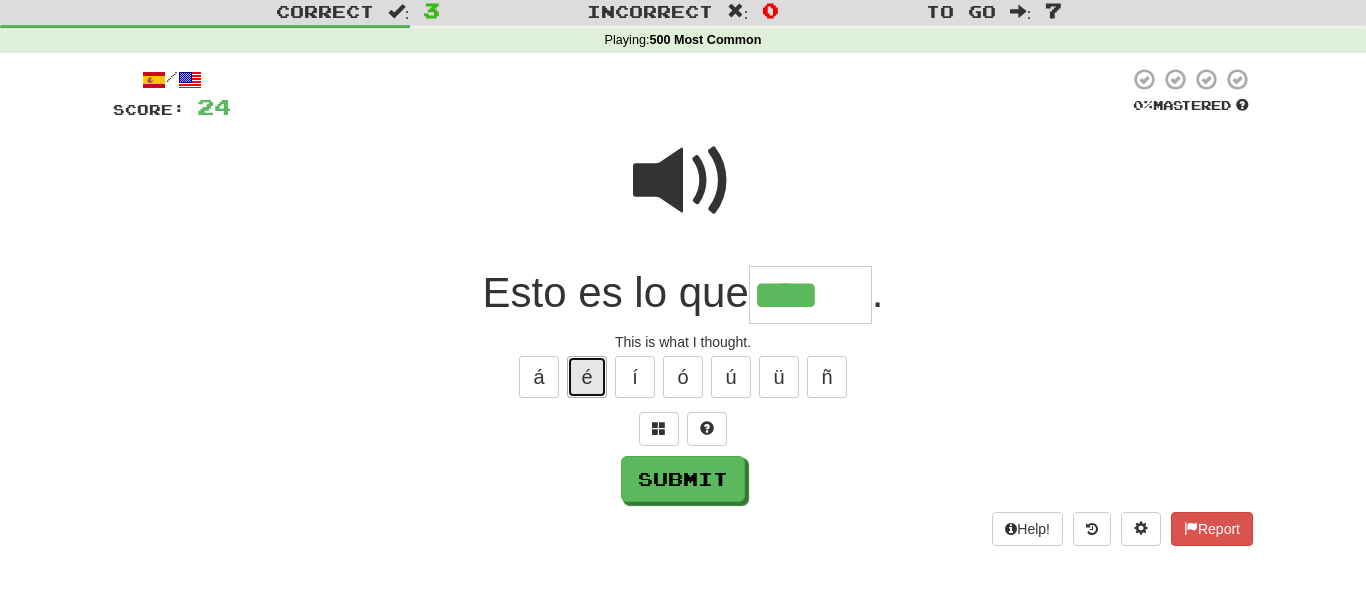 click on "é" at bounding box center (587, 377) 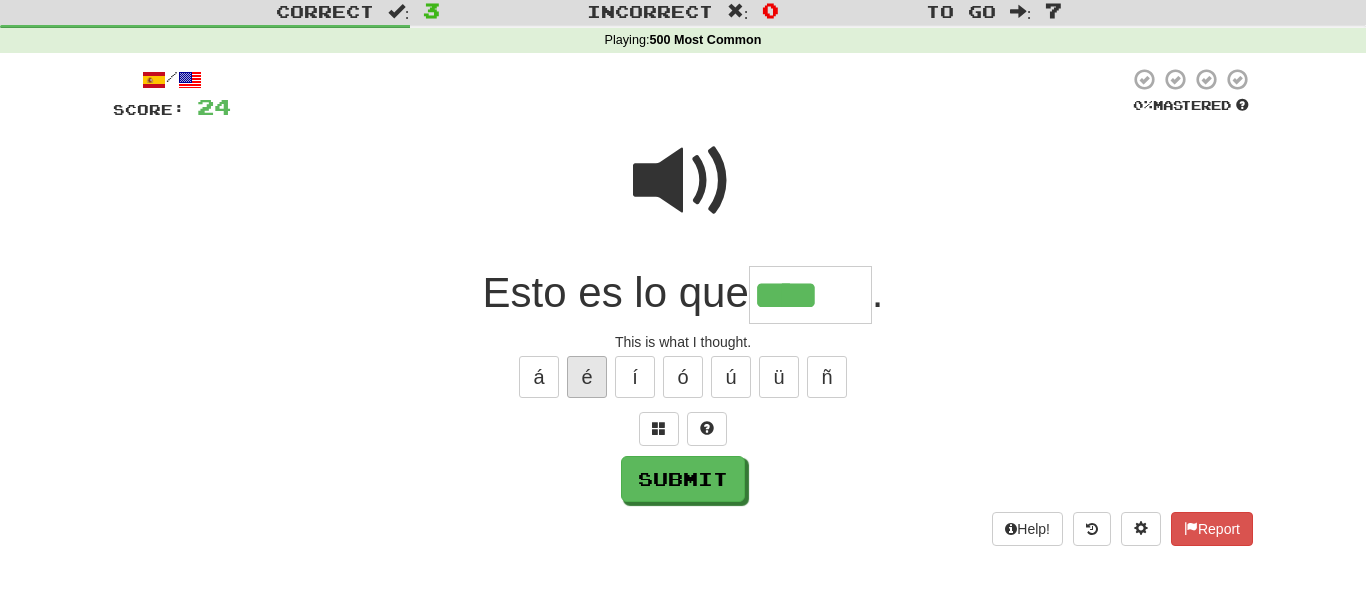 type on "*****" 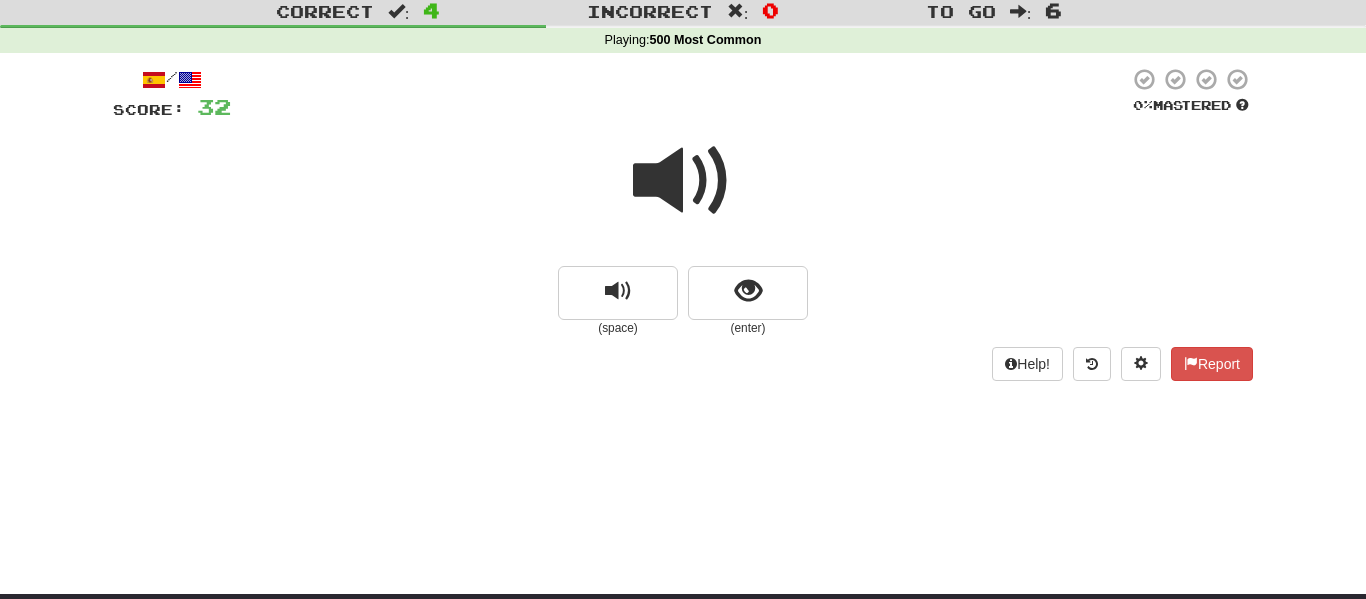 click at bounding box center [683, 194] 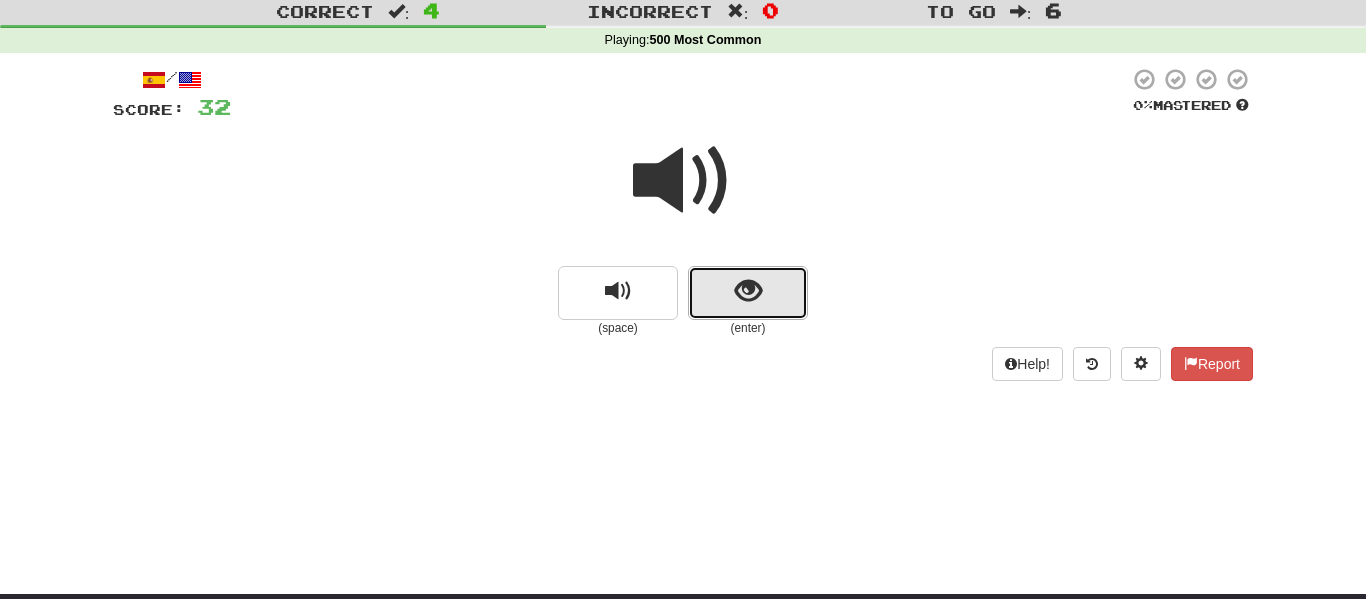 click at bounding box center (748, 293) 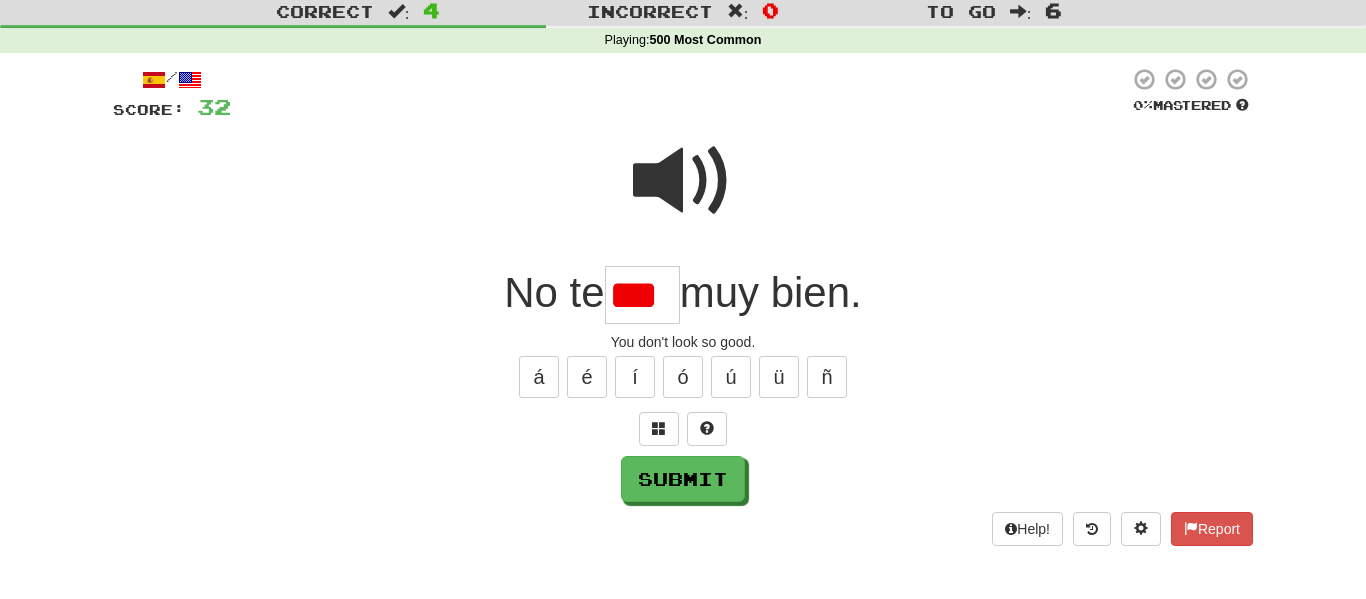 scroll, scrollTop: 0, scrollLeft: 0, axis: both 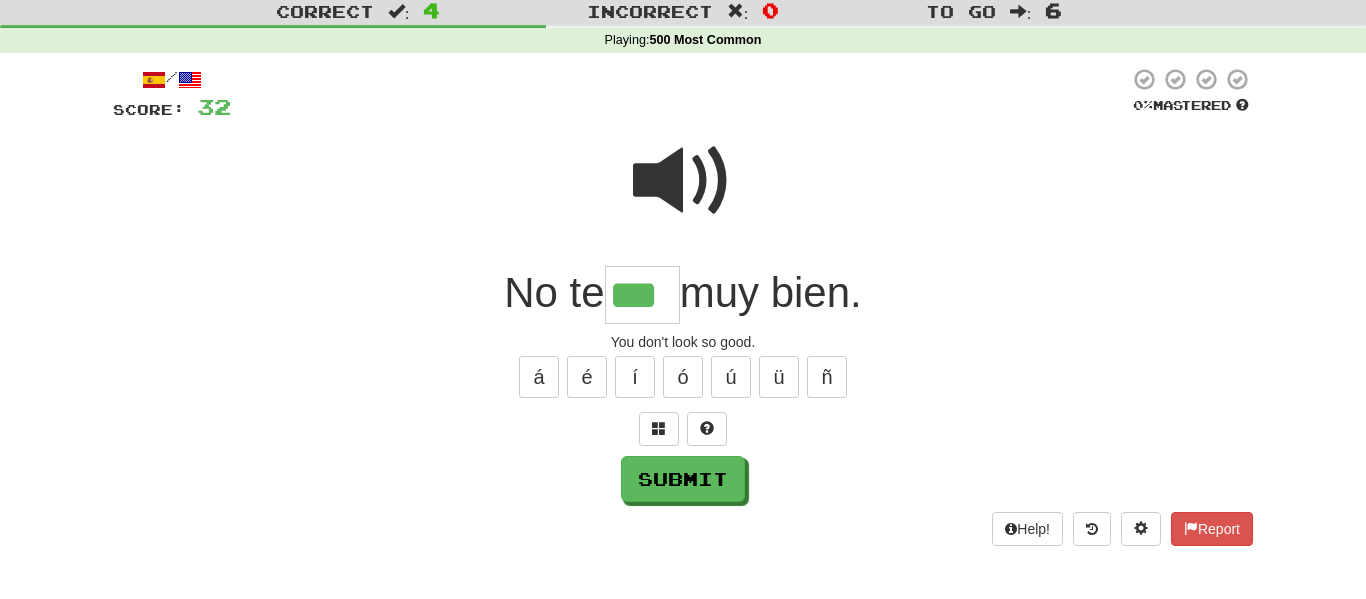 type on "***" 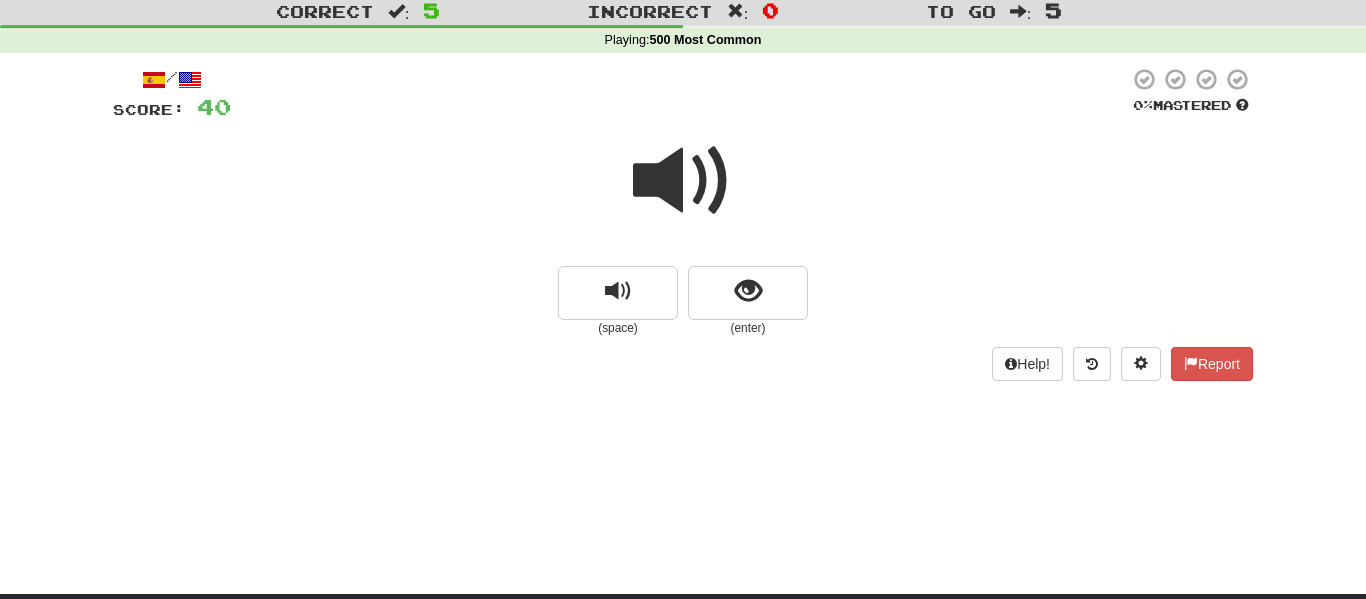 click at bounding box center (683, 181) 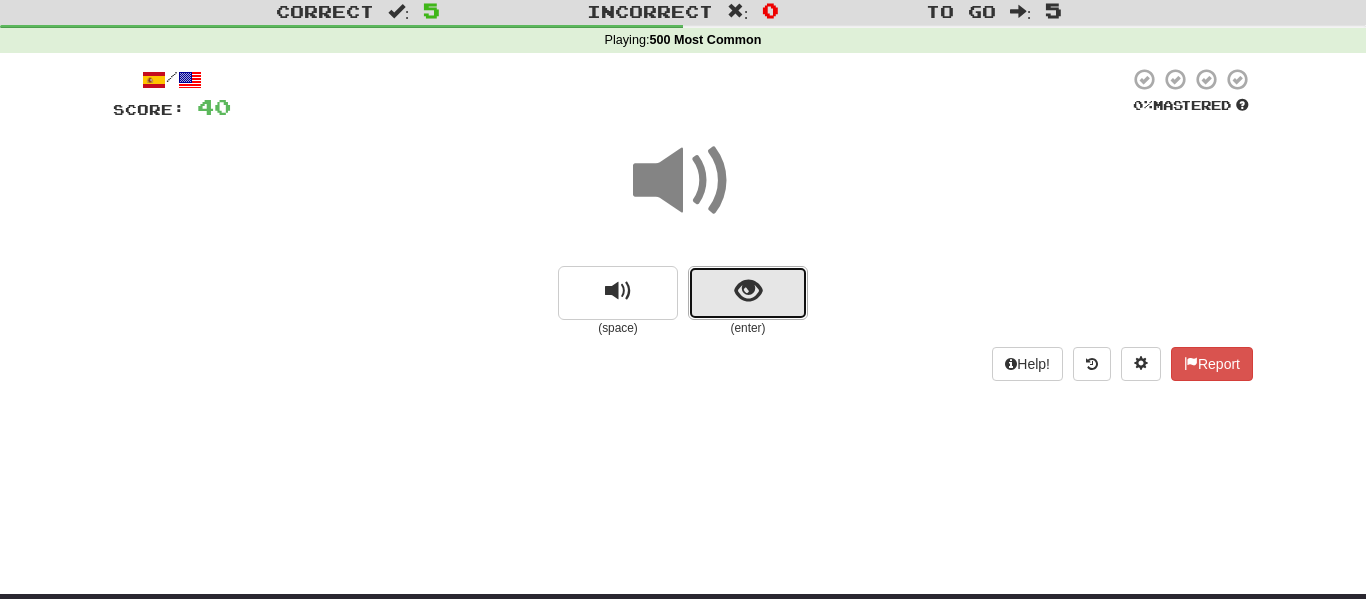click at bounding box center (748, 293) 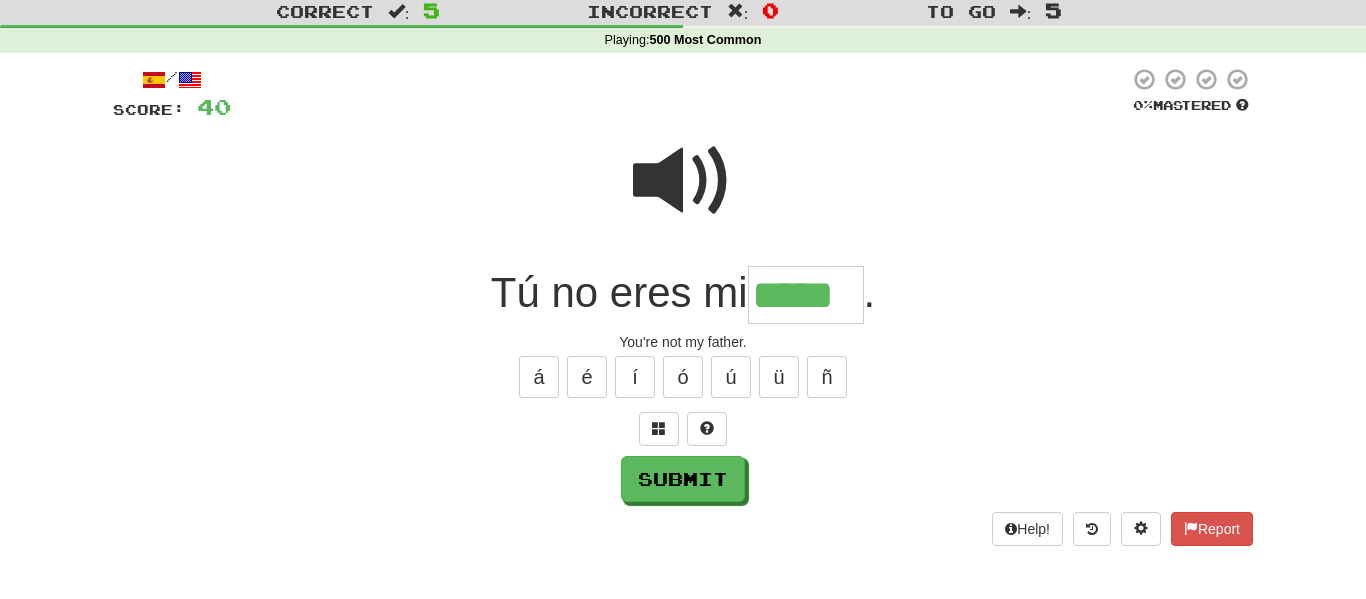type on "*****" 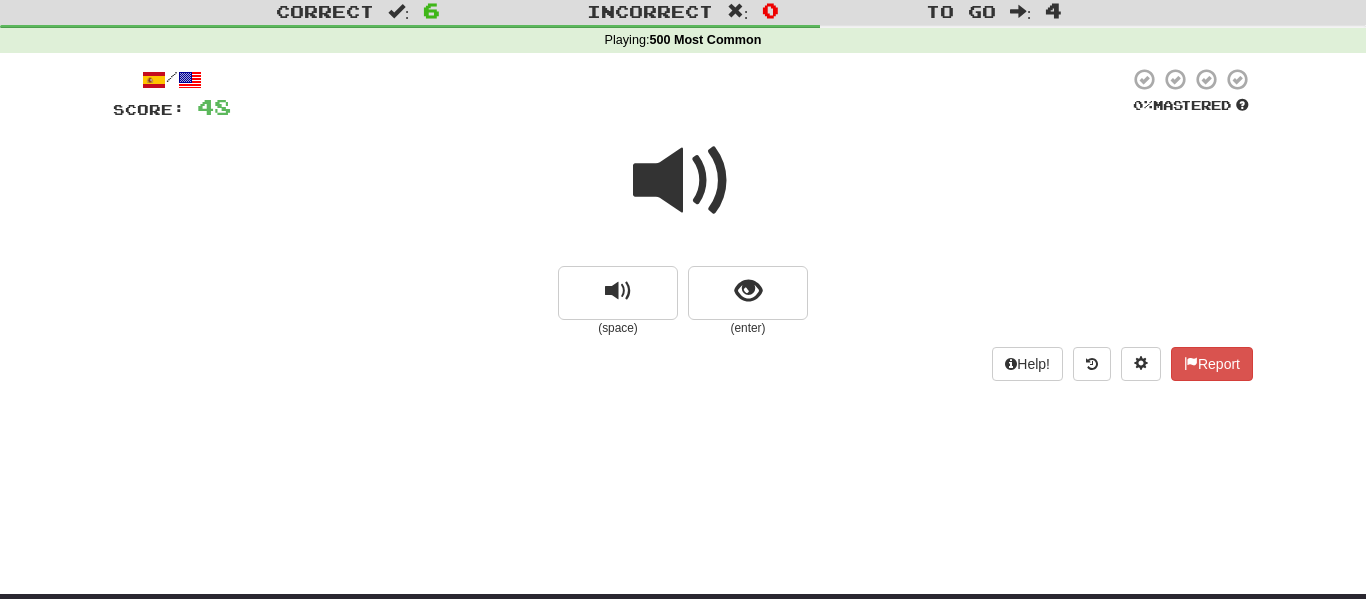 click at bounding box center (683, 181) 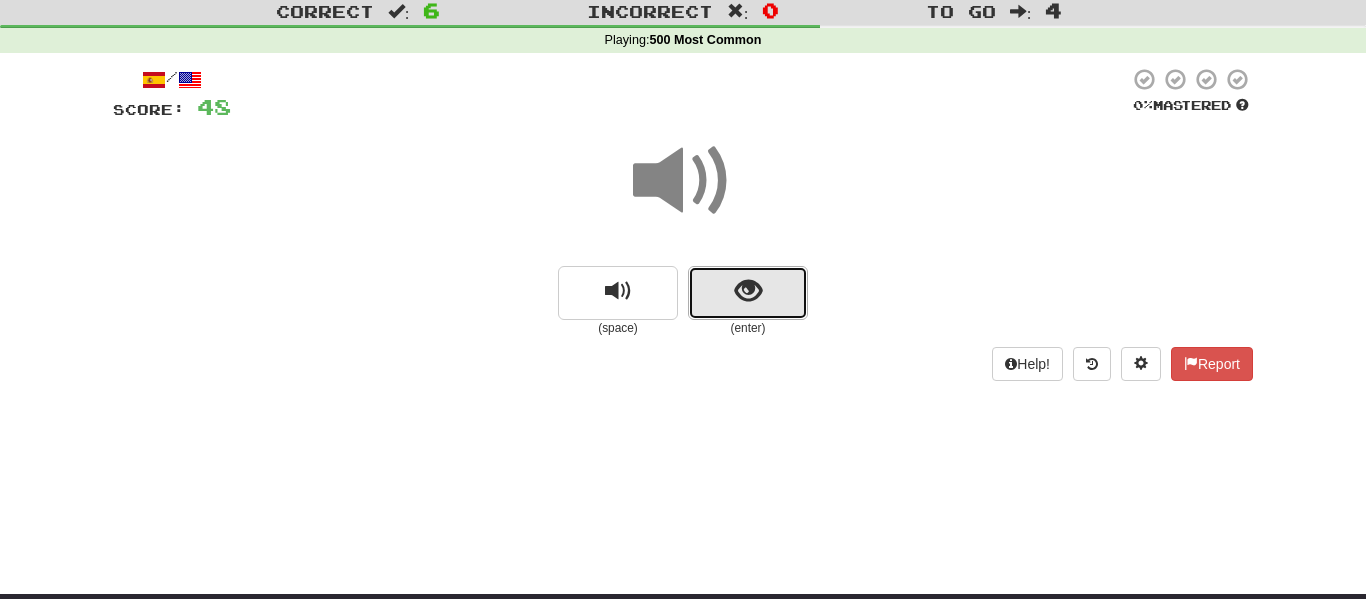 click at bounding box center [748, 291] 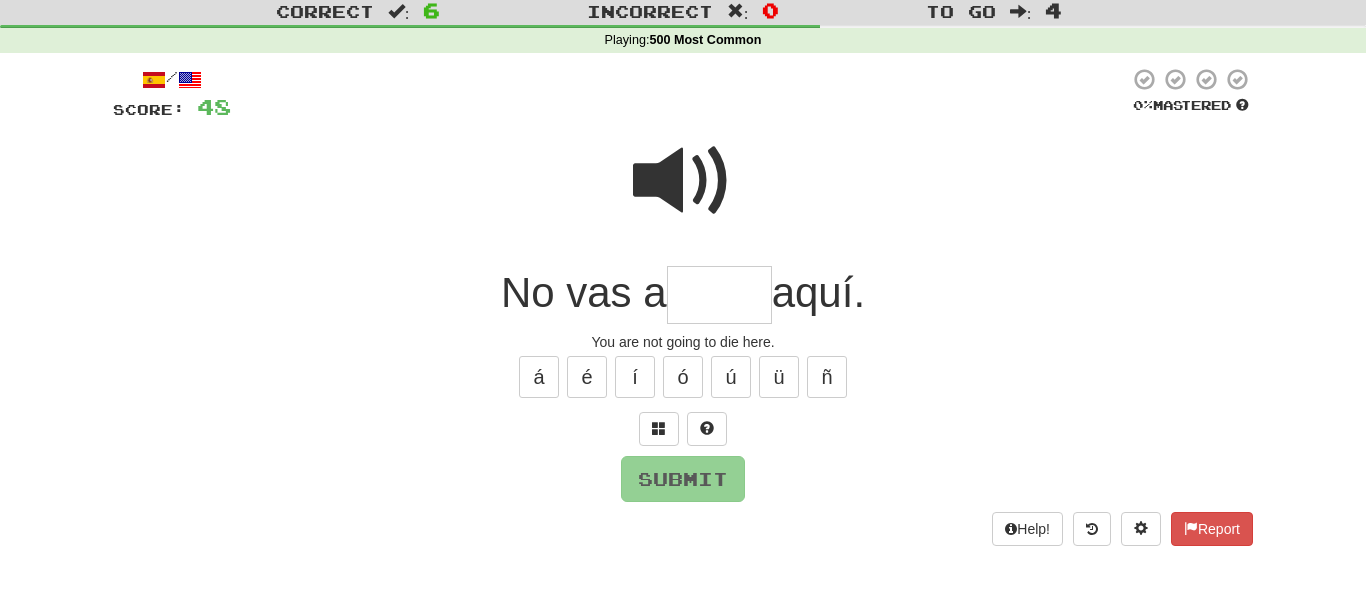 click at bounding box center [719, 295] 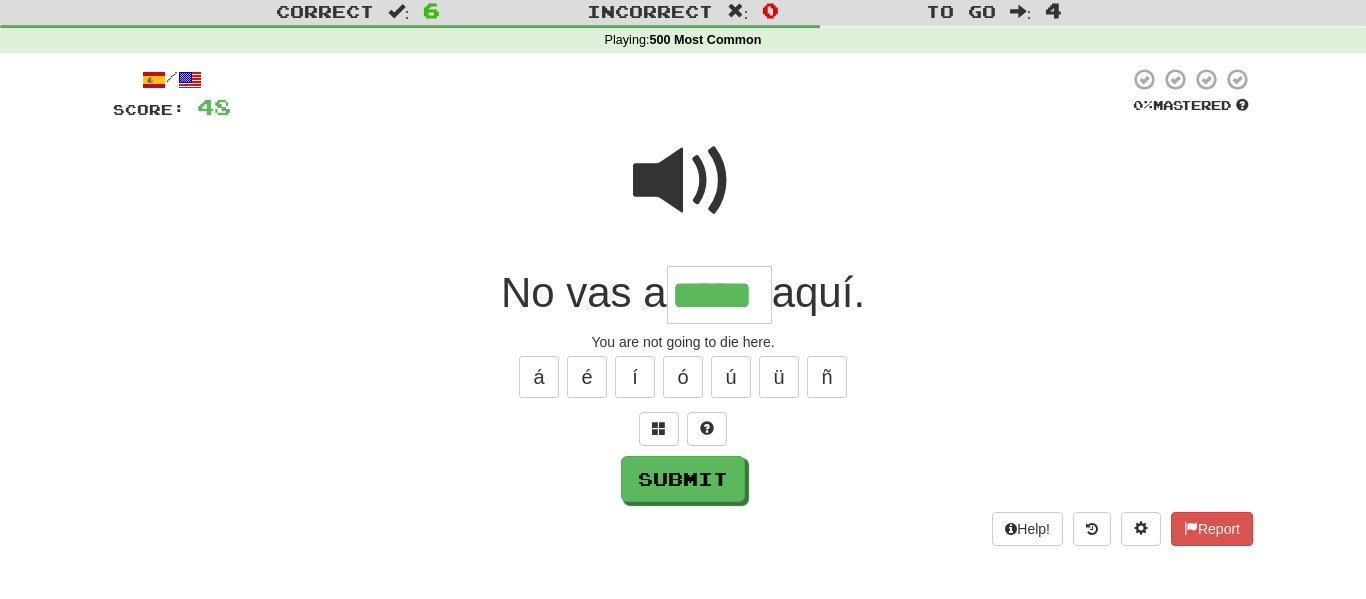 type on "*****" 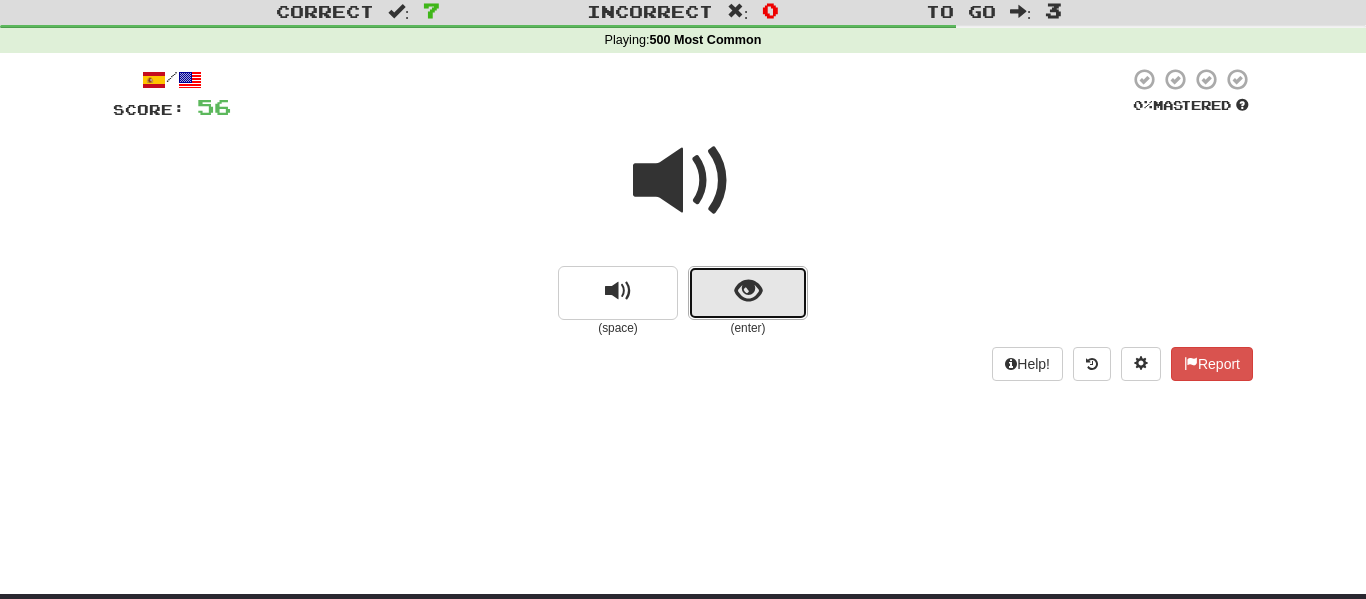 click at bounding box center [748, 291] 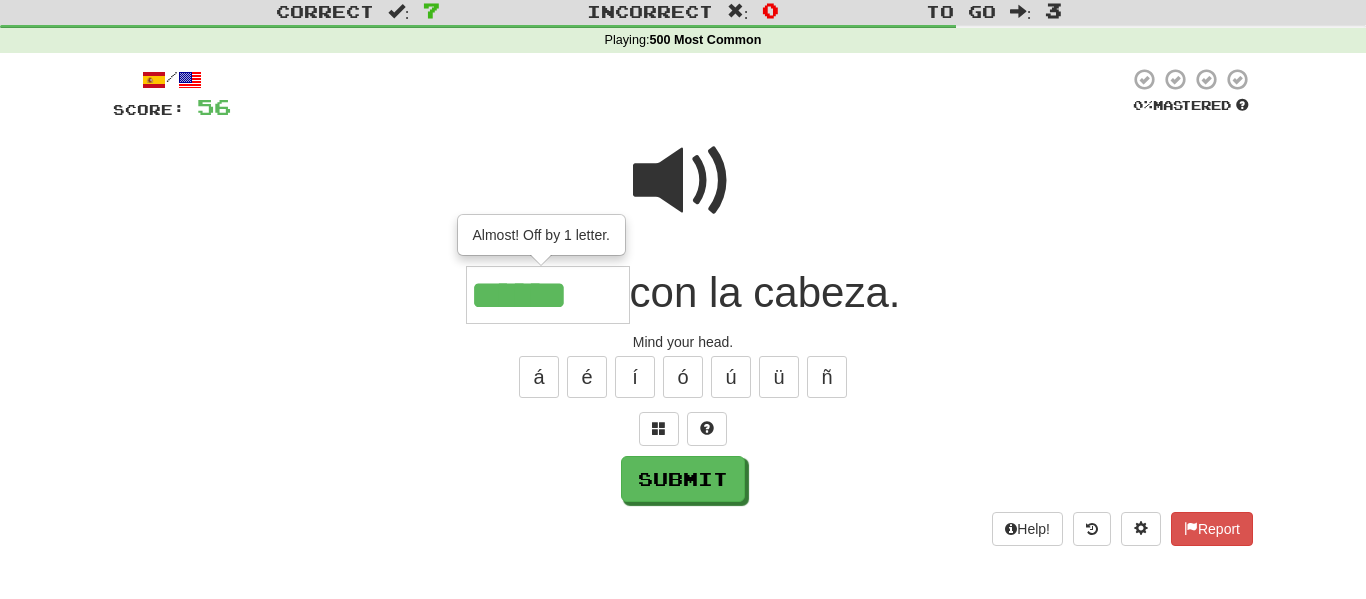 click at bounding box center (683, 181) 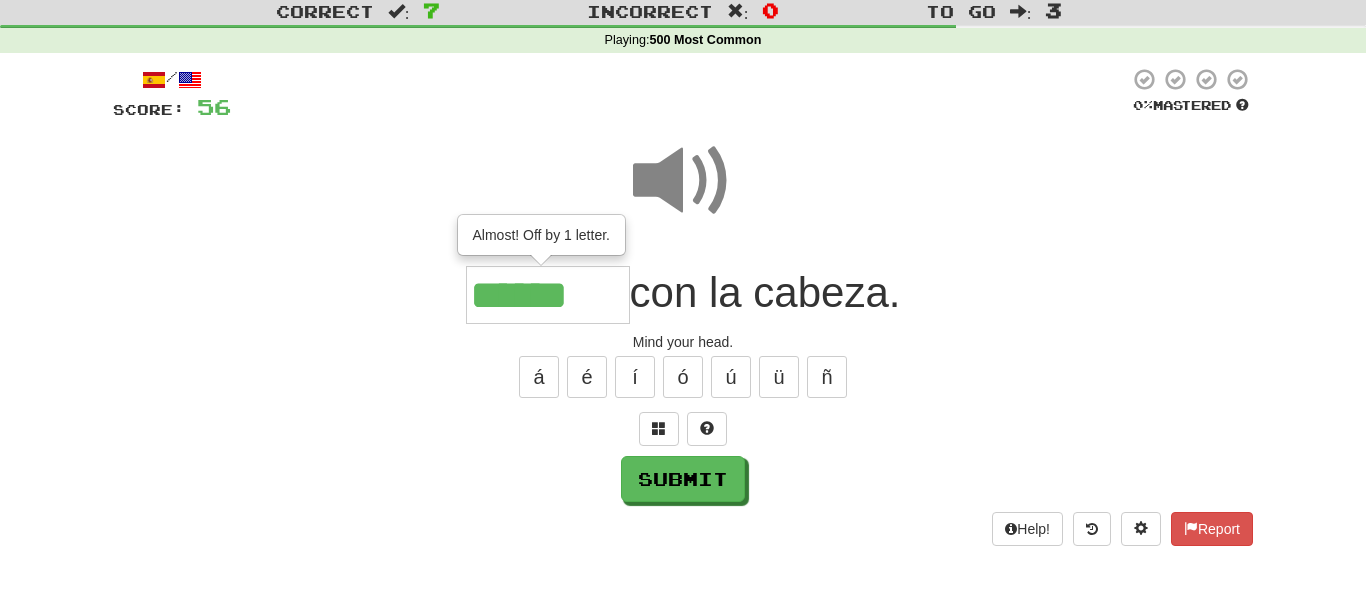 click on "******" at bounding box center (548, 295) 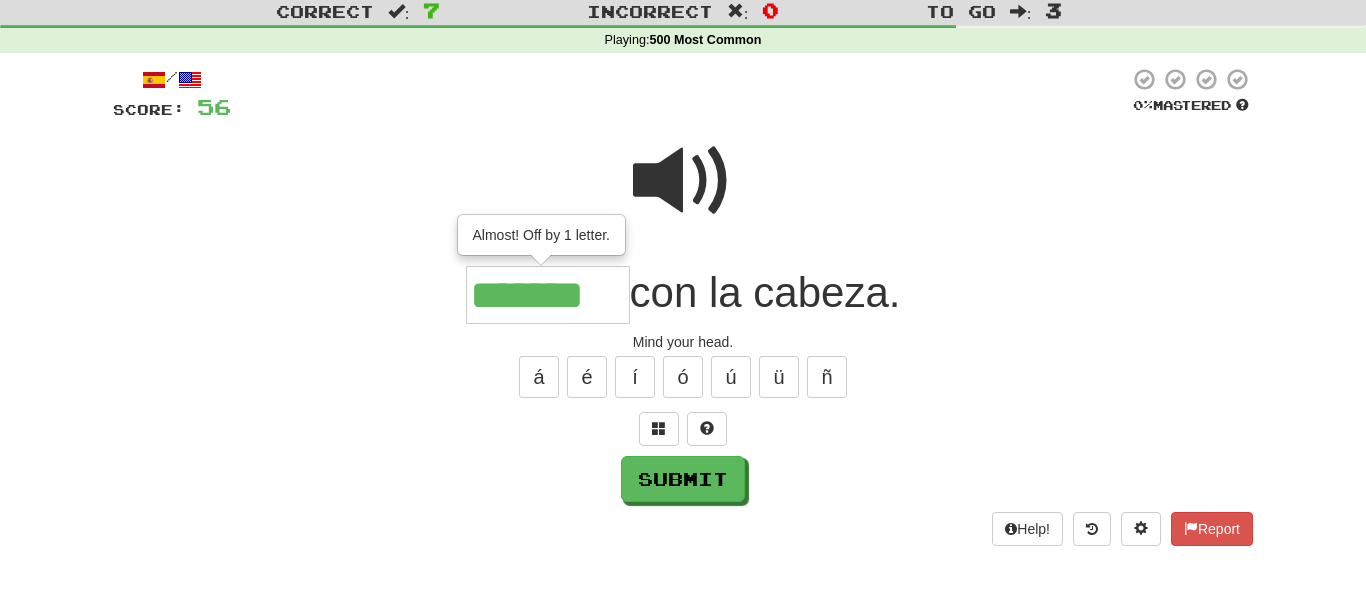 type on "*******" 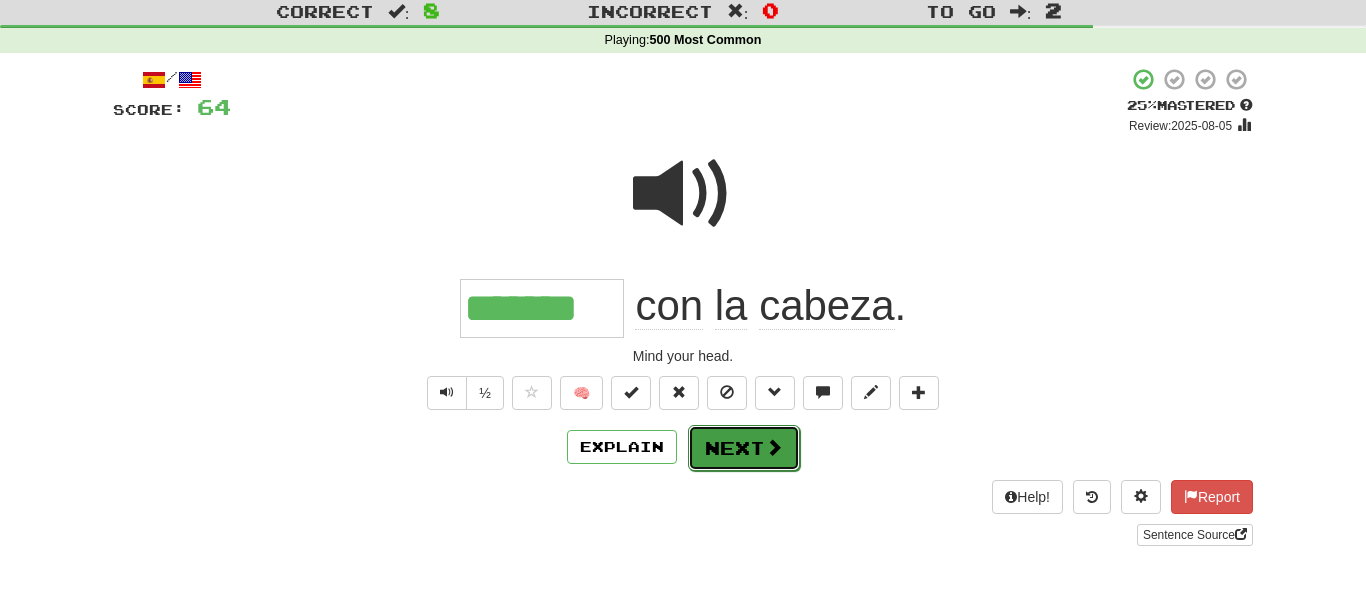 click on "Next" at bounding box center [744, 448] 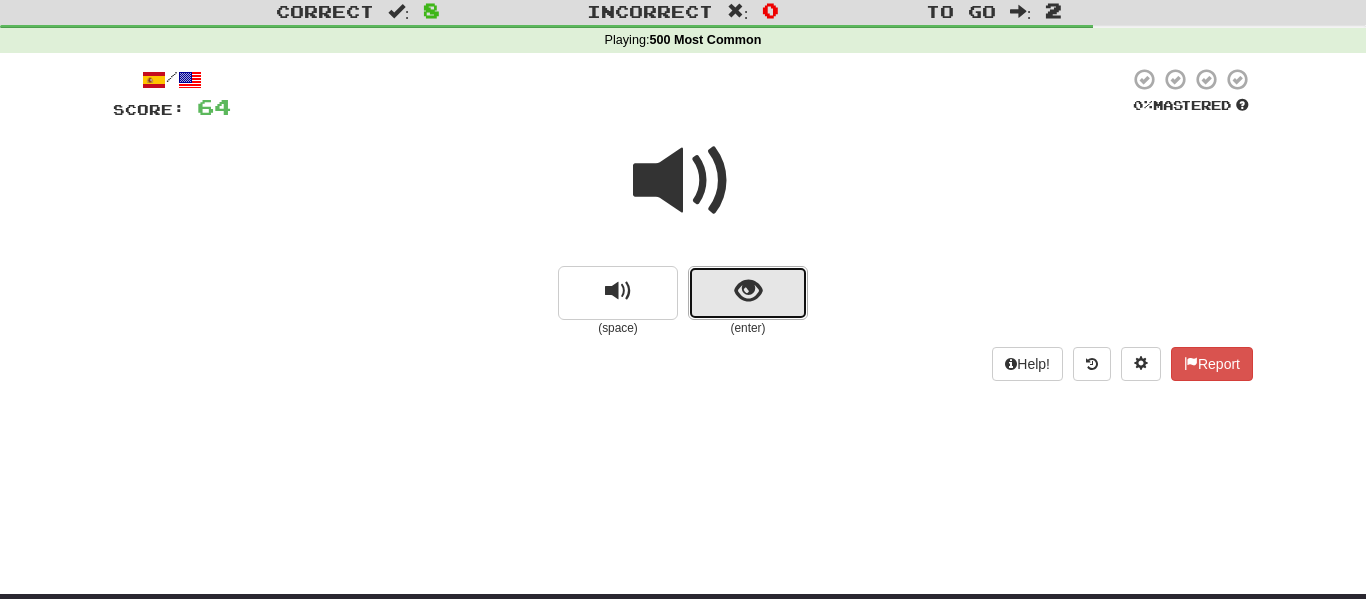 click at bounding box center (748, 291) 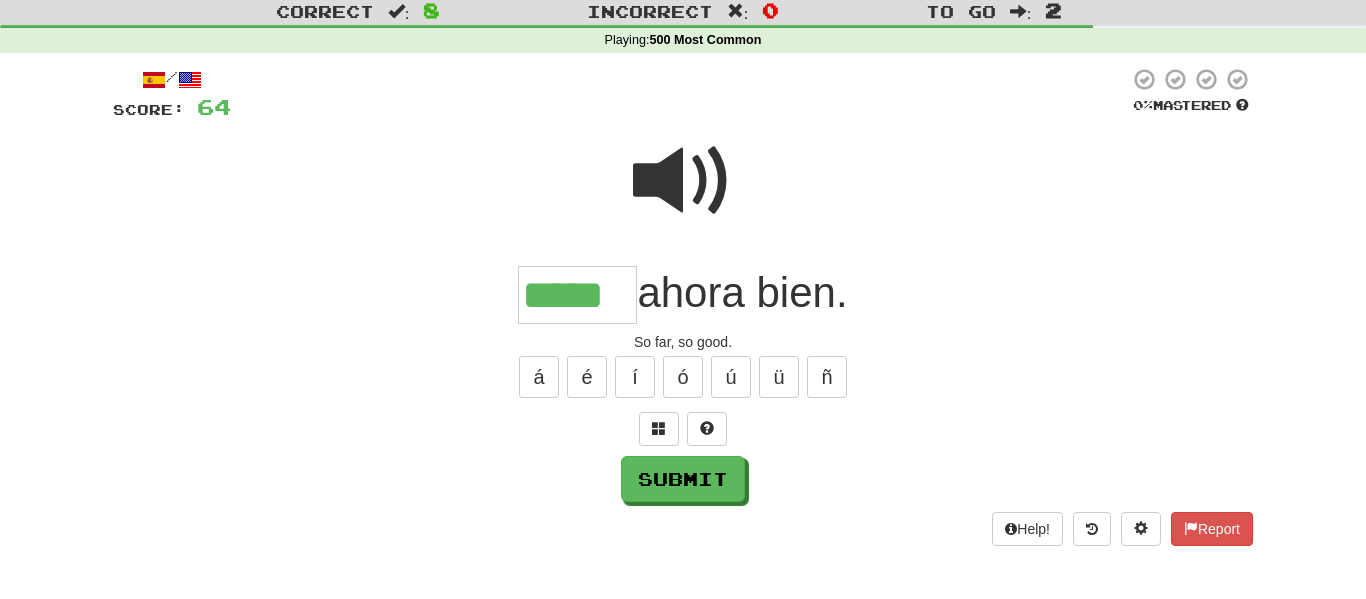 scroll, scrollTop: 0, scrollLeft: 0, axis: both 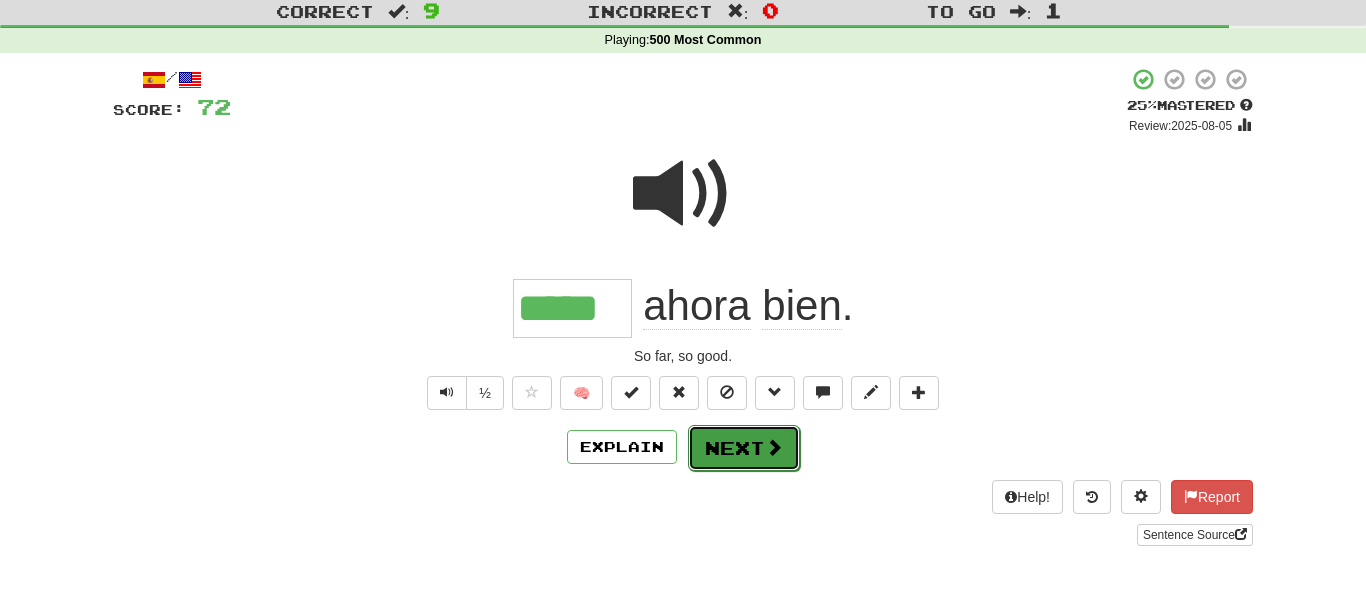 click on "Next" at bounding box center [744, 448] 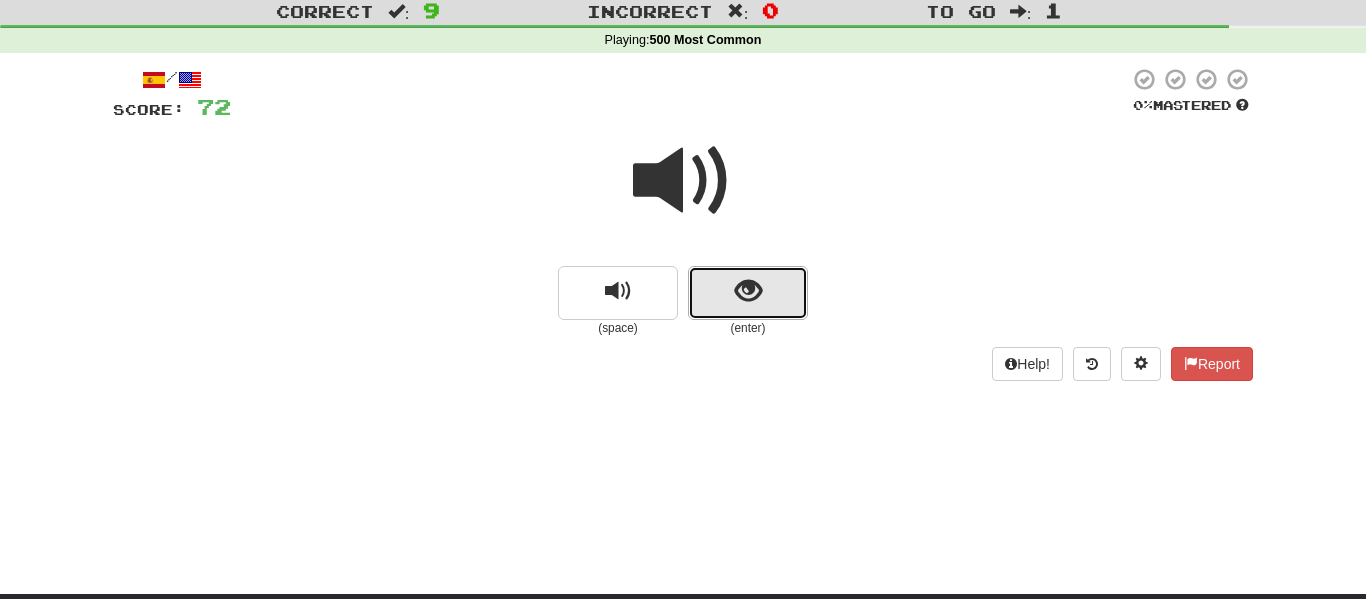 click at bounding box center (748, 293) 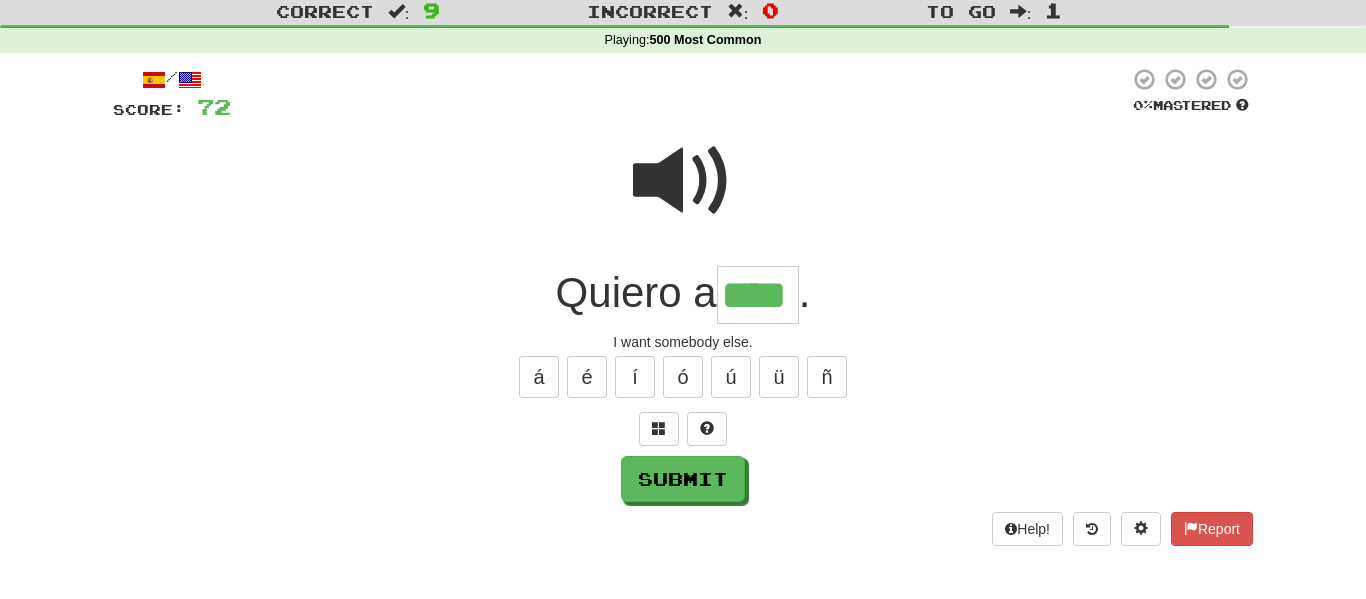 type on "****" 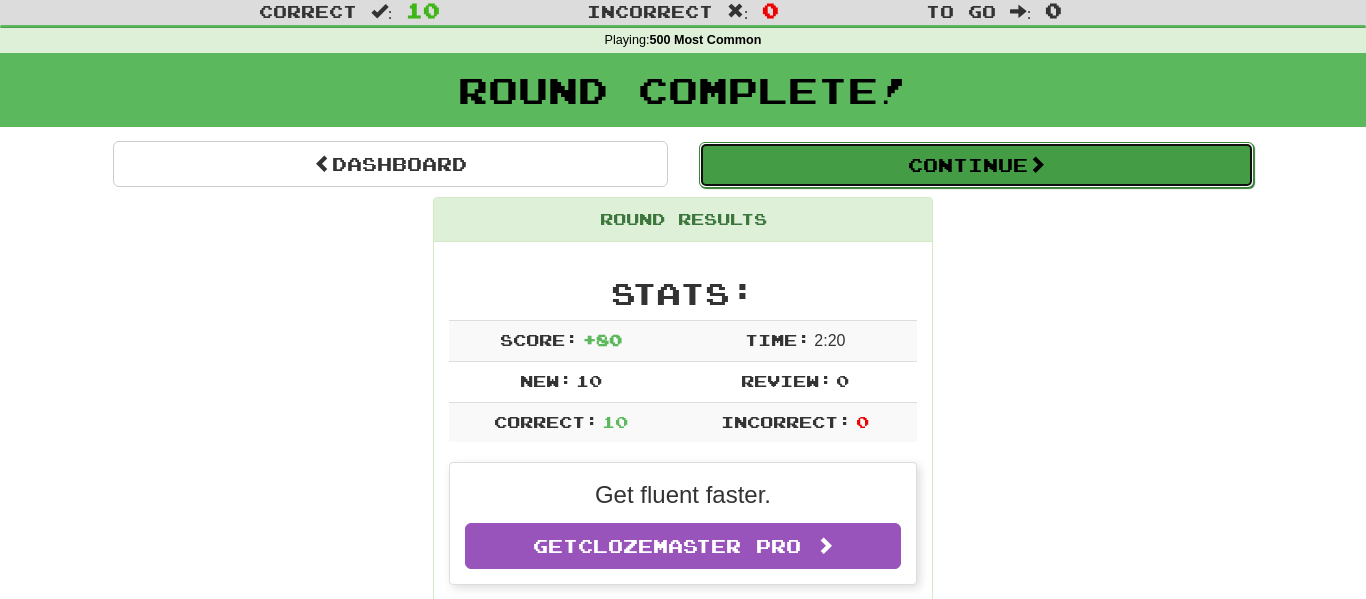 click on "Continue" at bounding box center (976, 165) 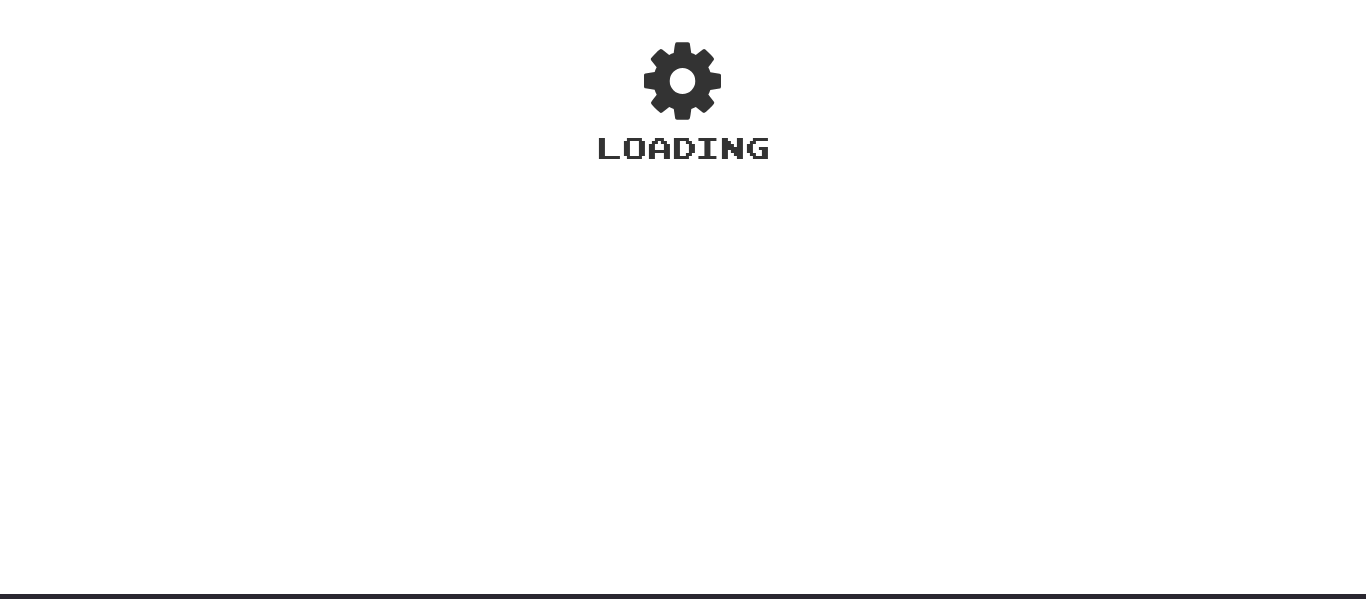 scroll, scrollTop: 95, scrollLeft: 0, axis: vertical 